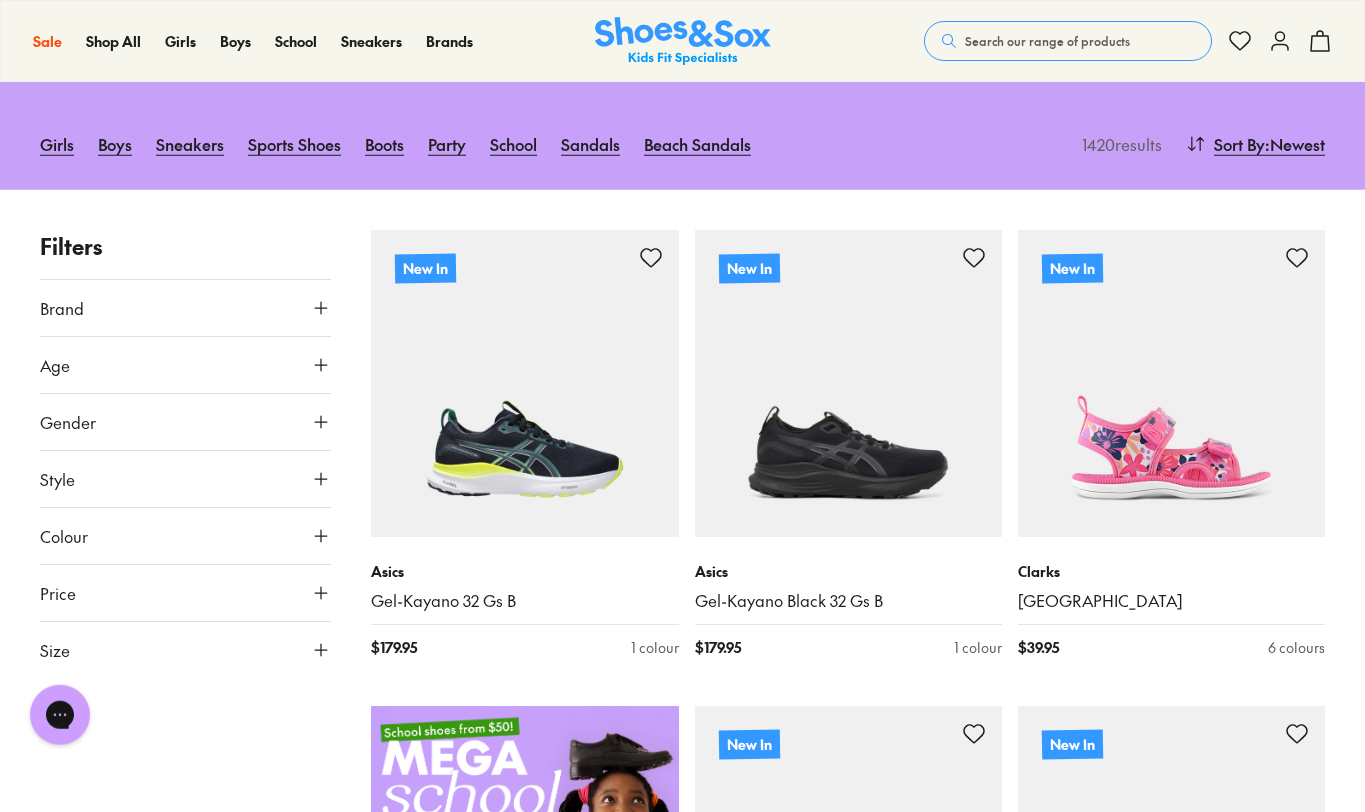 scroll, scrollTop: 0, scrollLeft: 0, axis: both 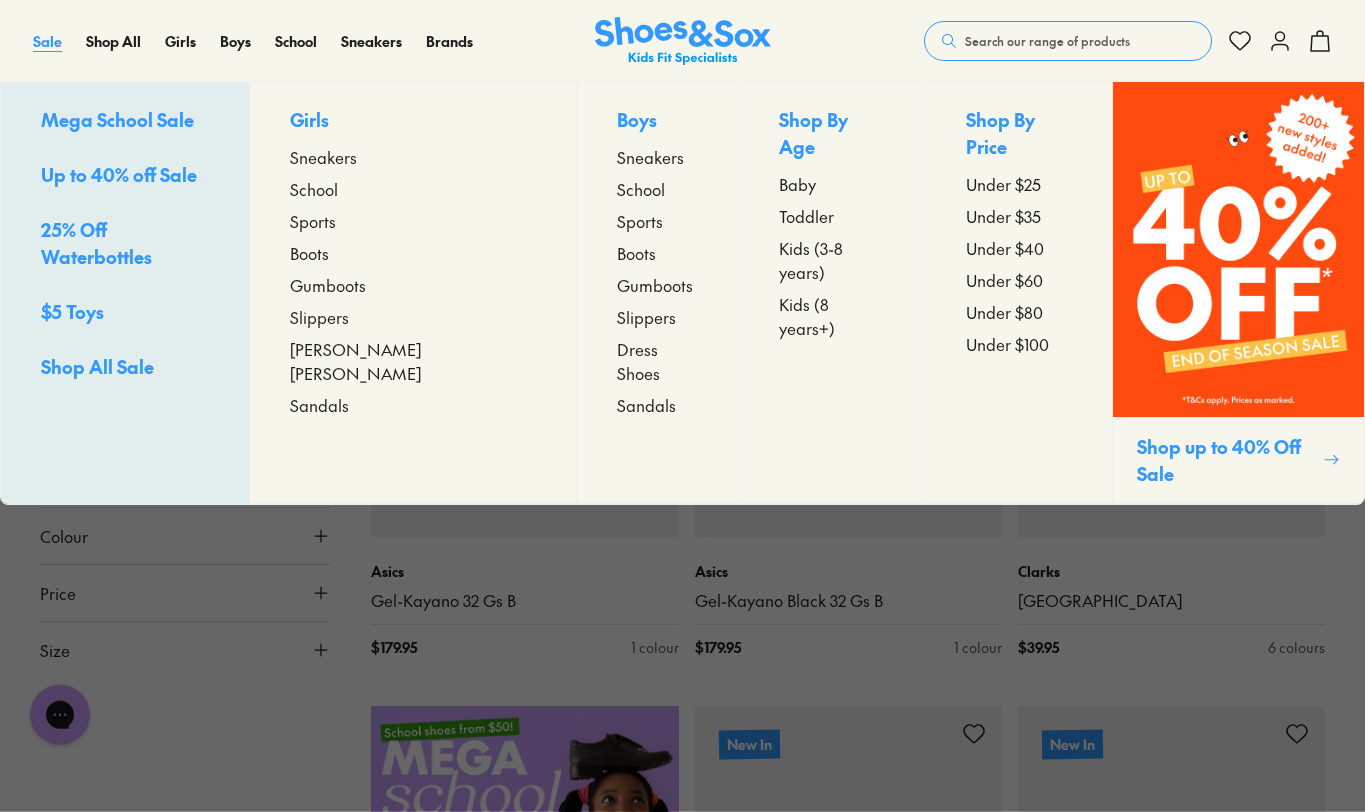 click on "Sale" at bounding box center (47, 41) 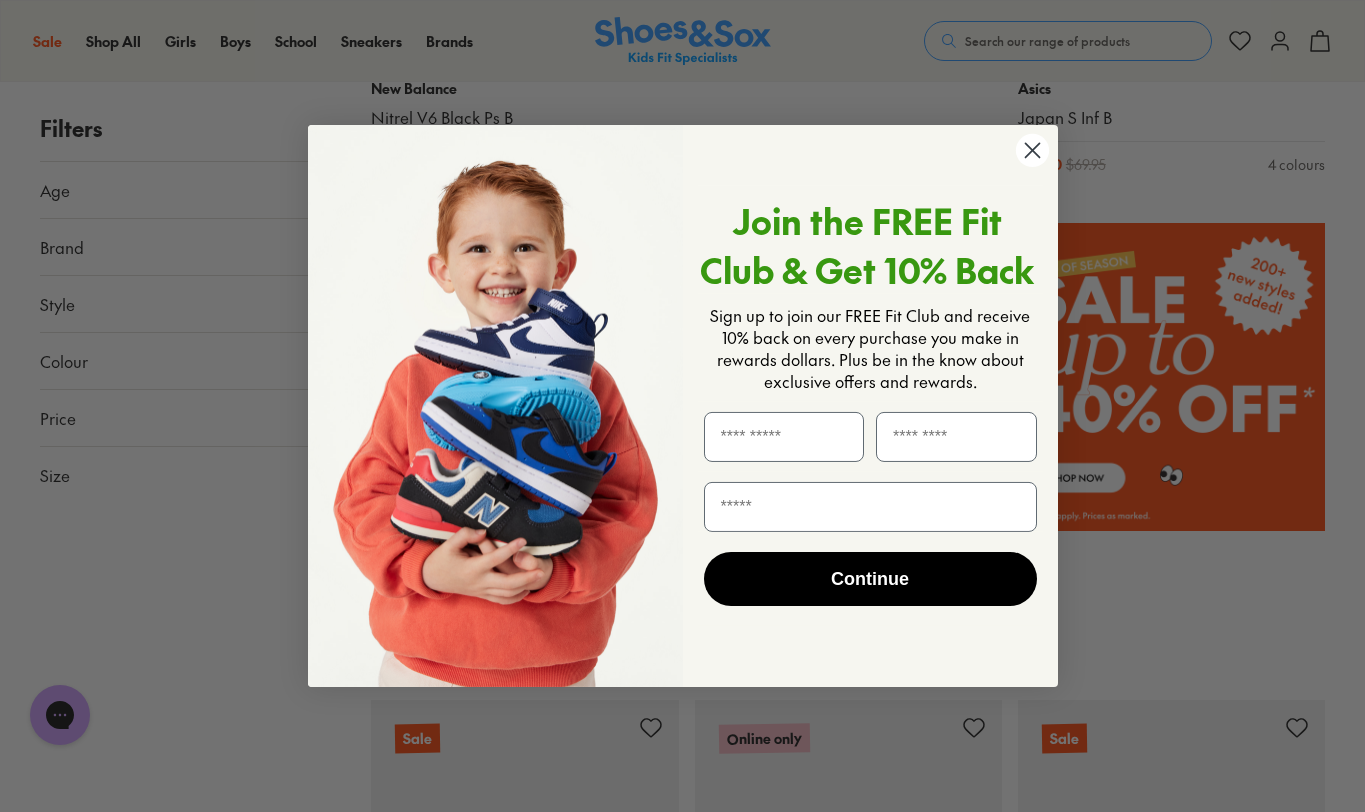 scroll, scrollTop: 1140, scrollLeft: 0, axis: vertical 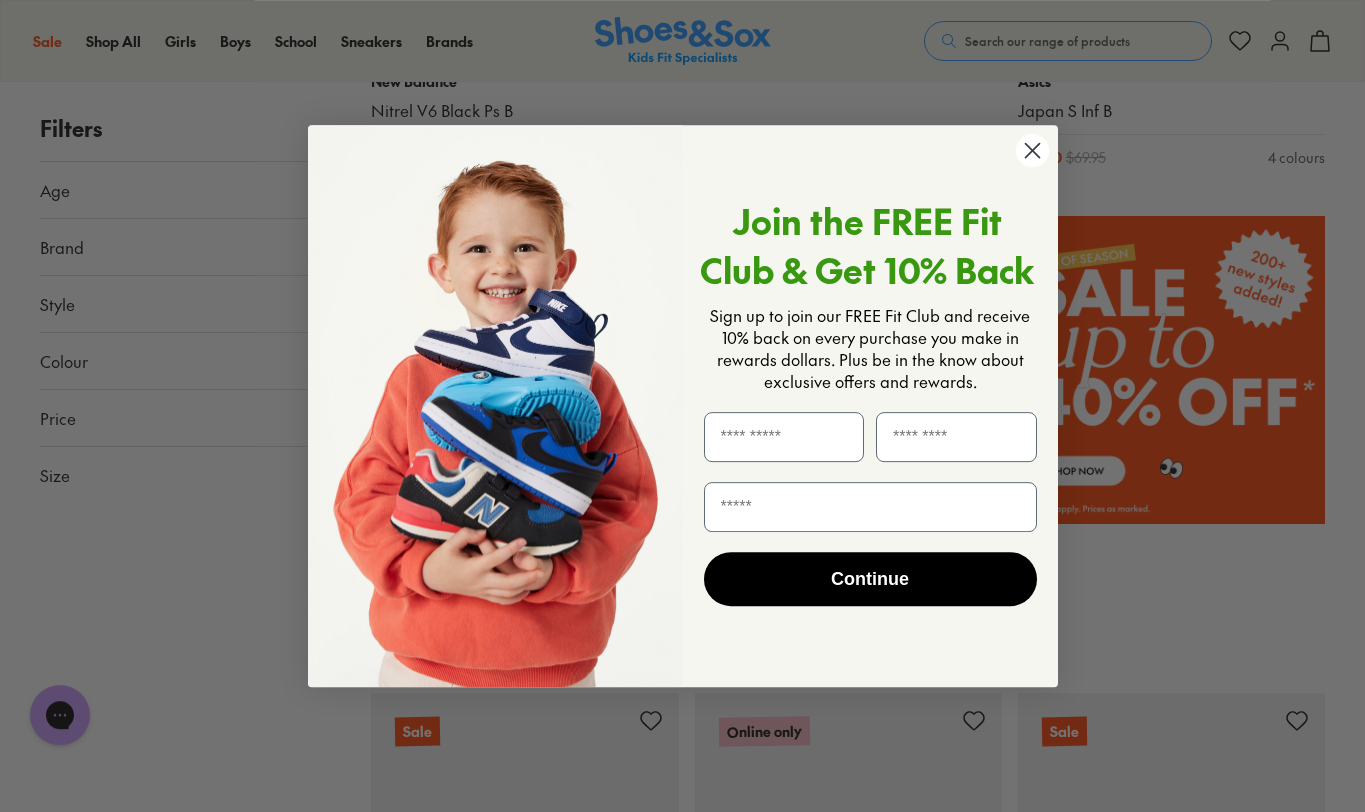 click 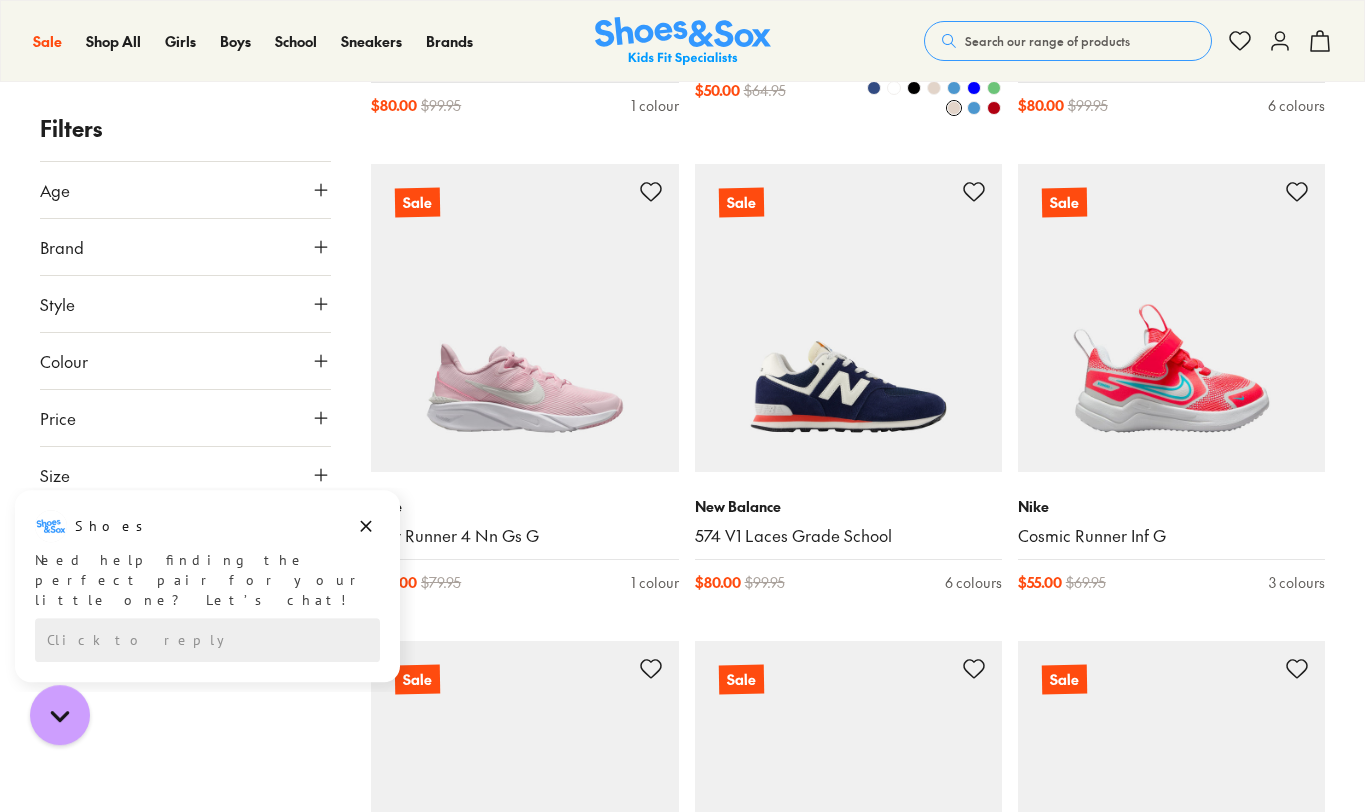 scroll, scrollTop: 4089, scrollLeft: 0, axis: vertical 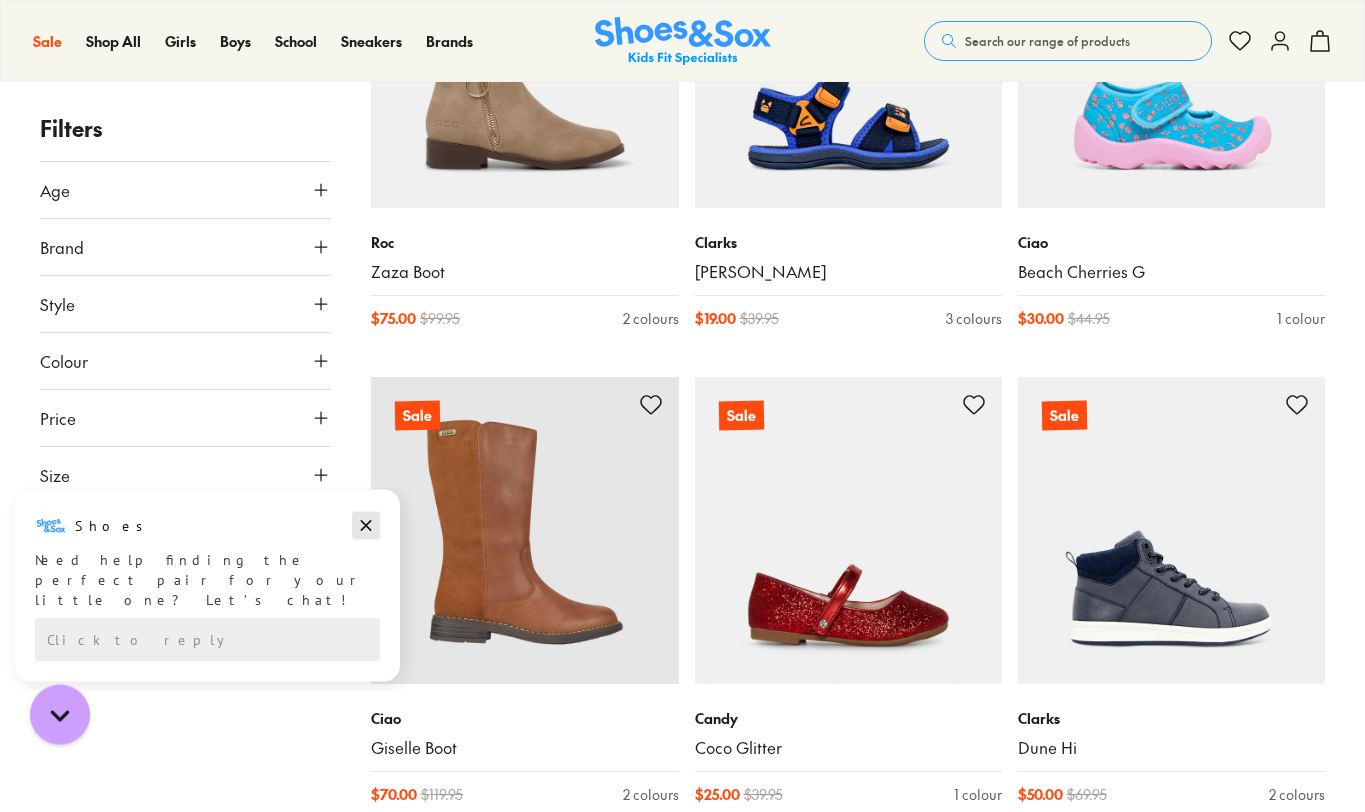 click 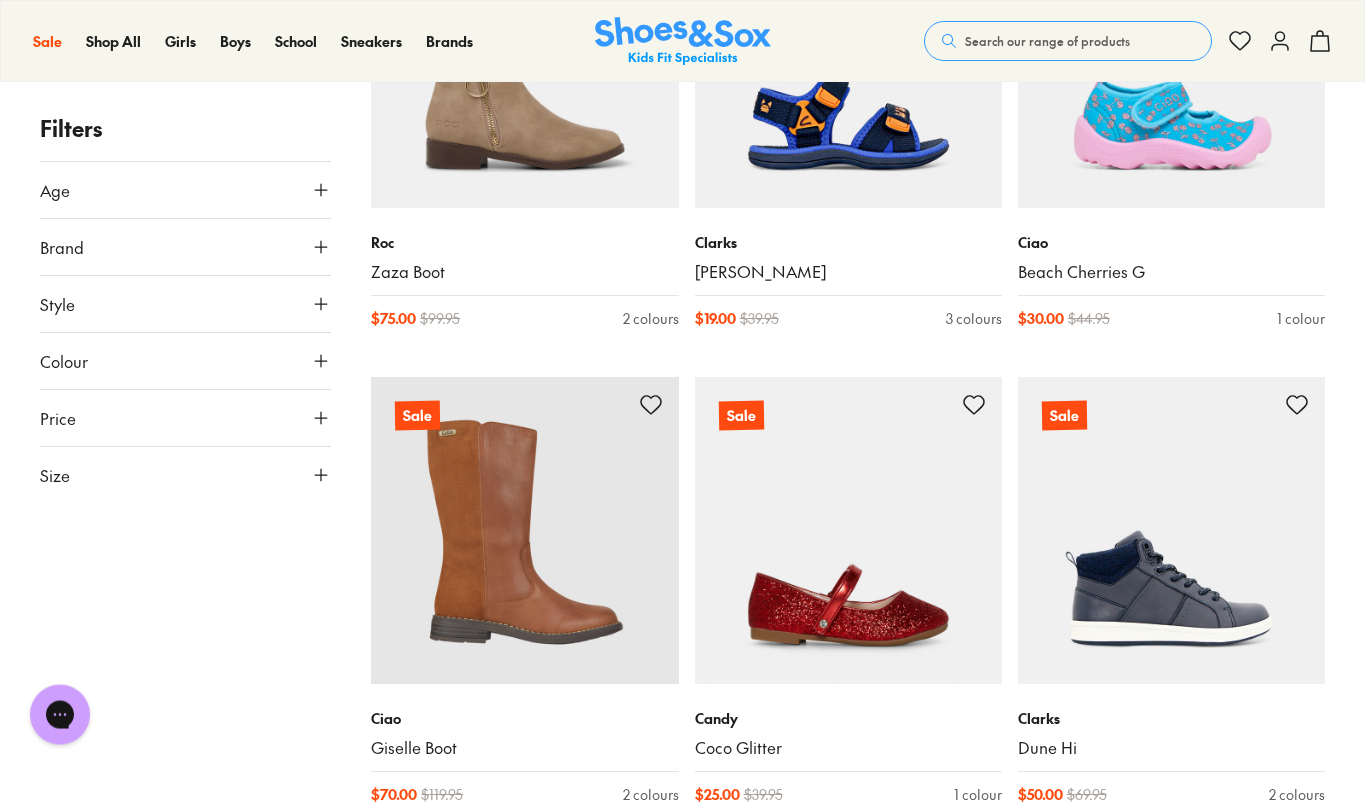 click 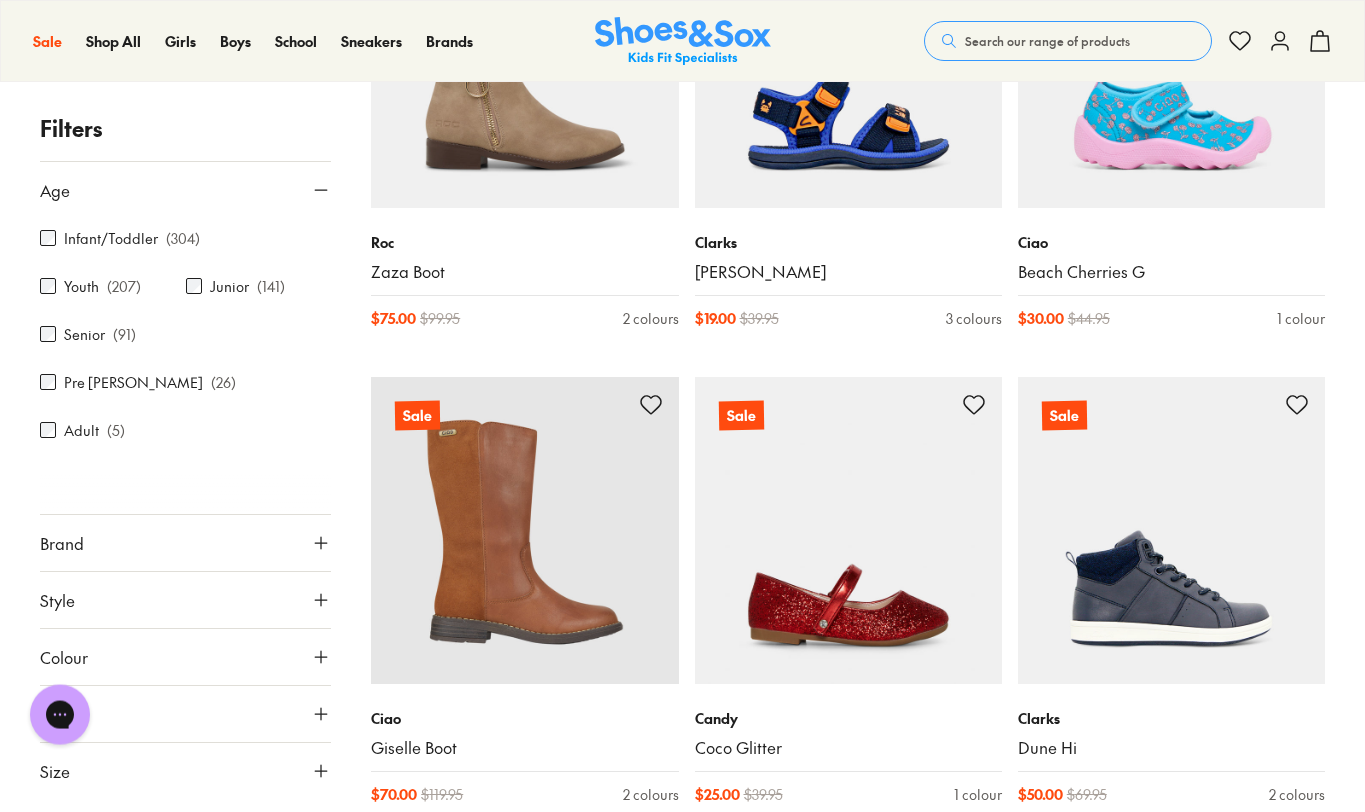 click on "Youth" at bounding box center (81, 286) 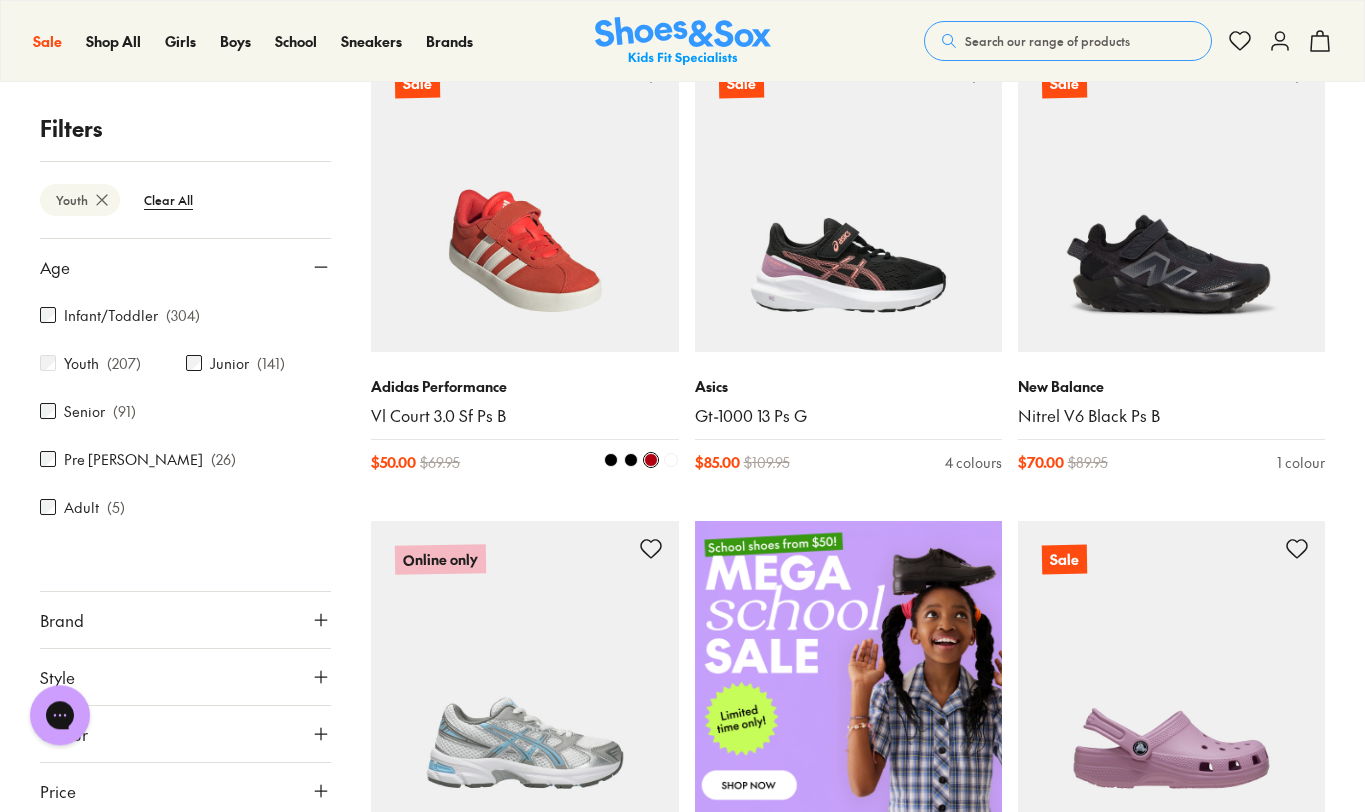 scroll, scrollTop: 360, scrollLeft: 0, axis: vertical 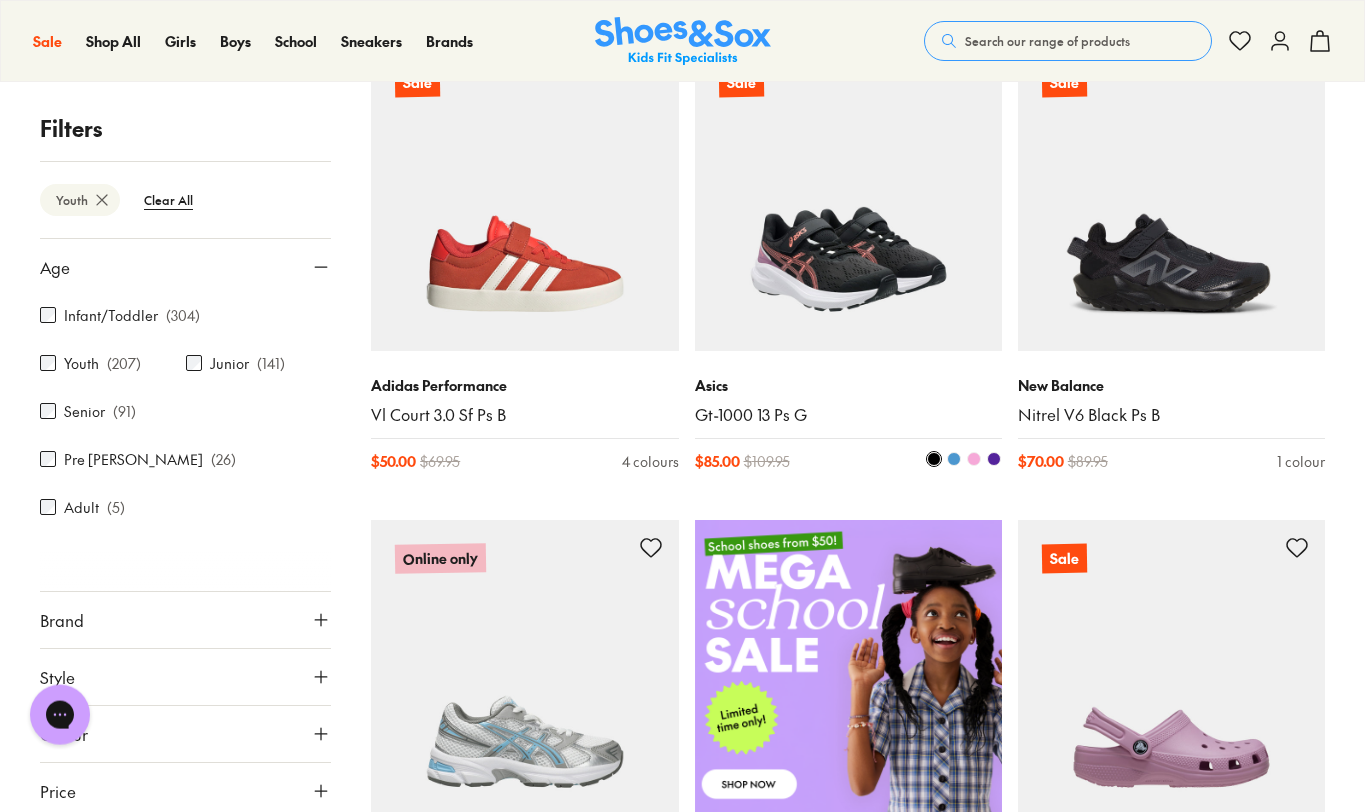 click at bounding box center (848, 197) 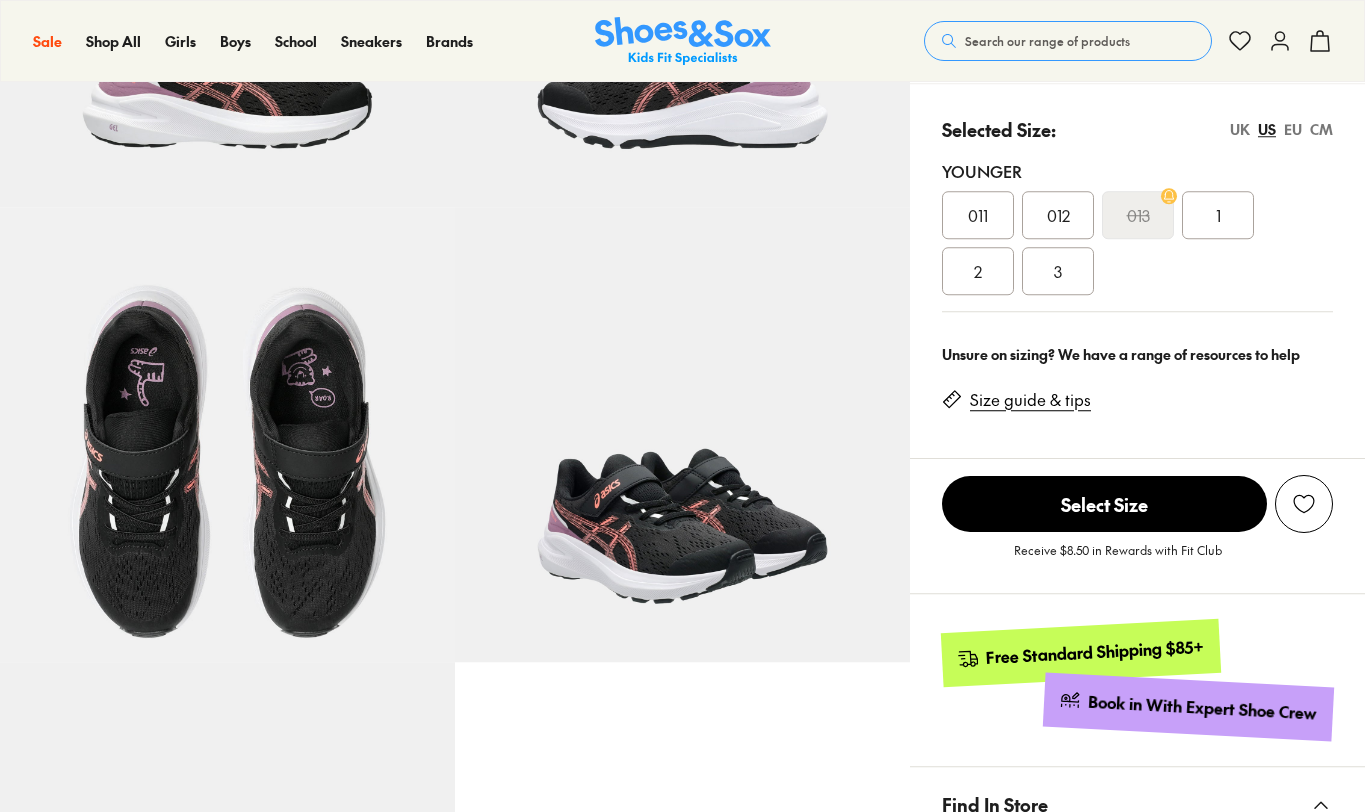 scroll, scrollTop: 0, scrollLeft: 0, axis: both 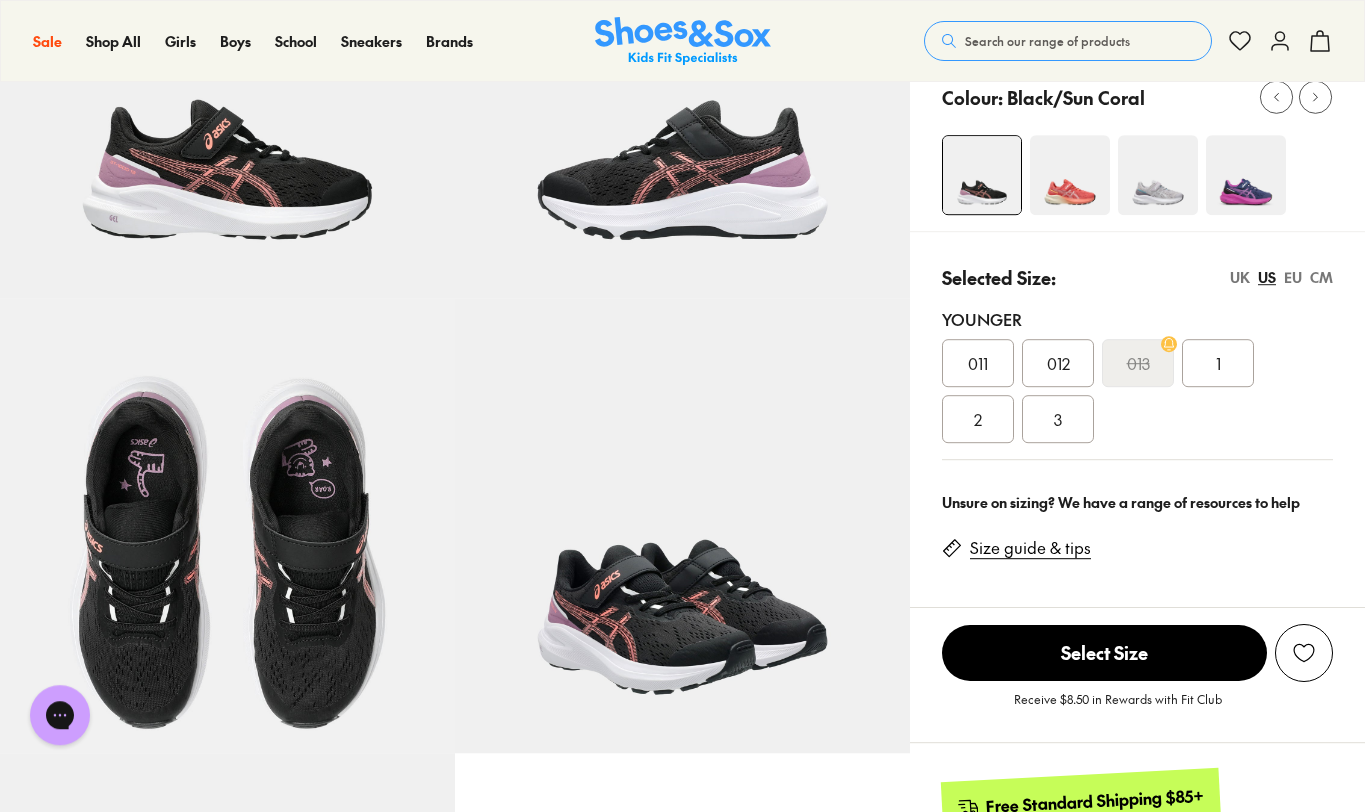 select on "*" 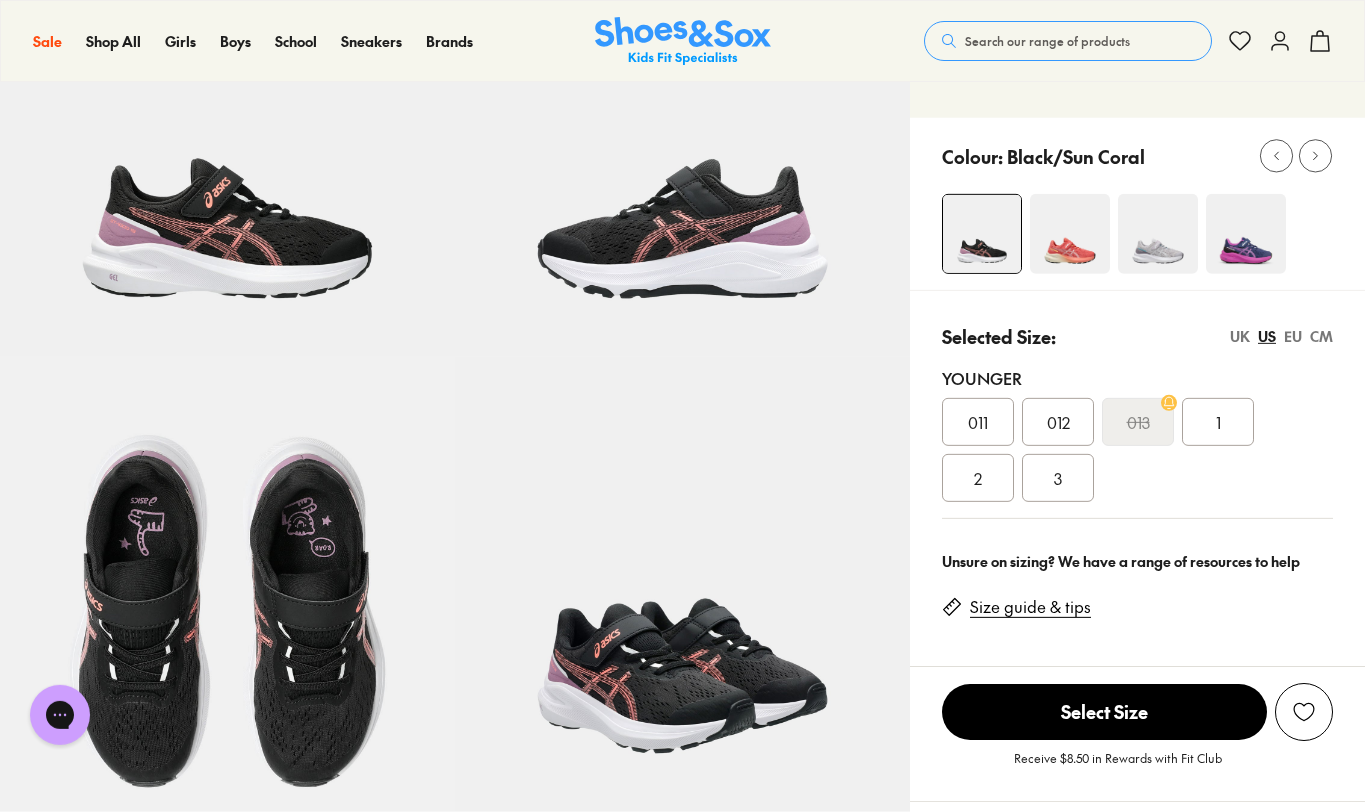 scroll, scrollTop: 0, scrollLeft: 0, axis: both 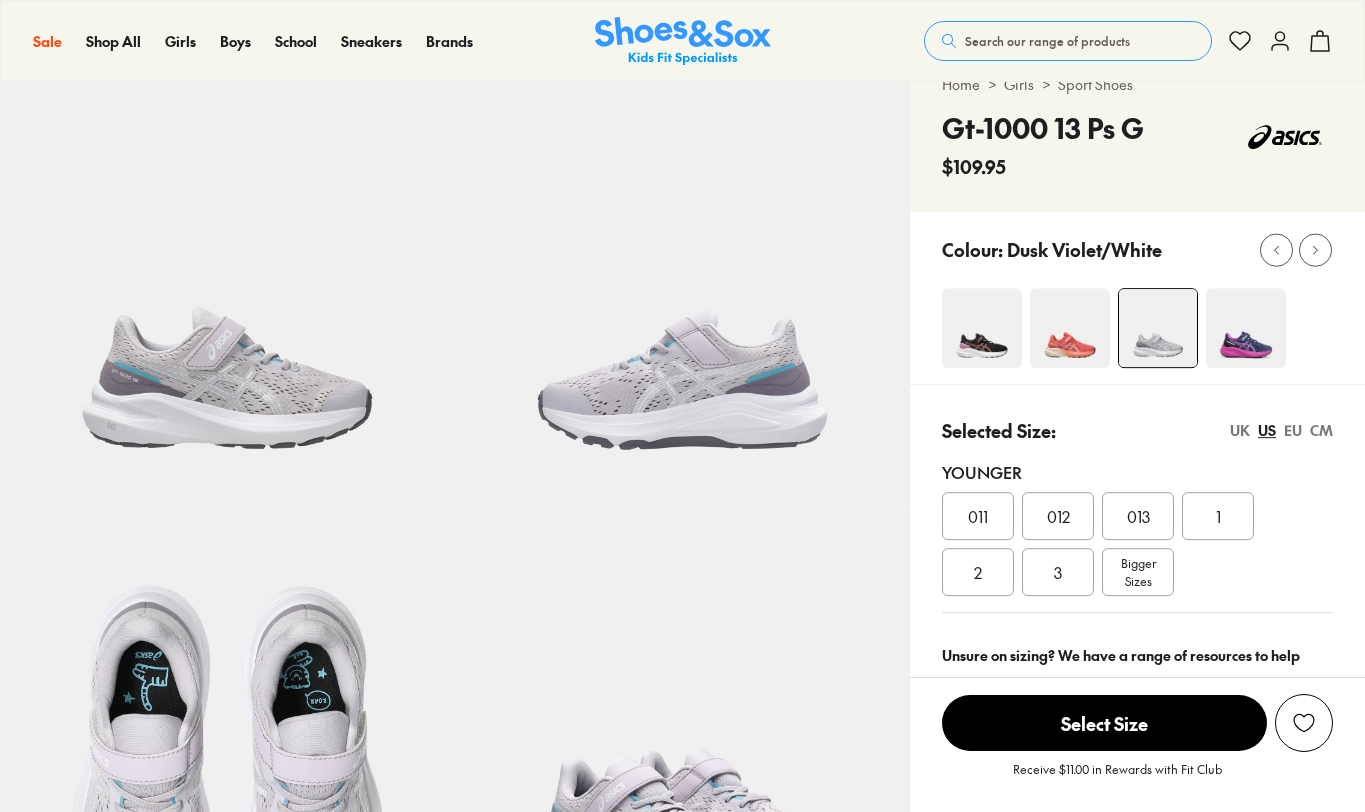 select on "*" 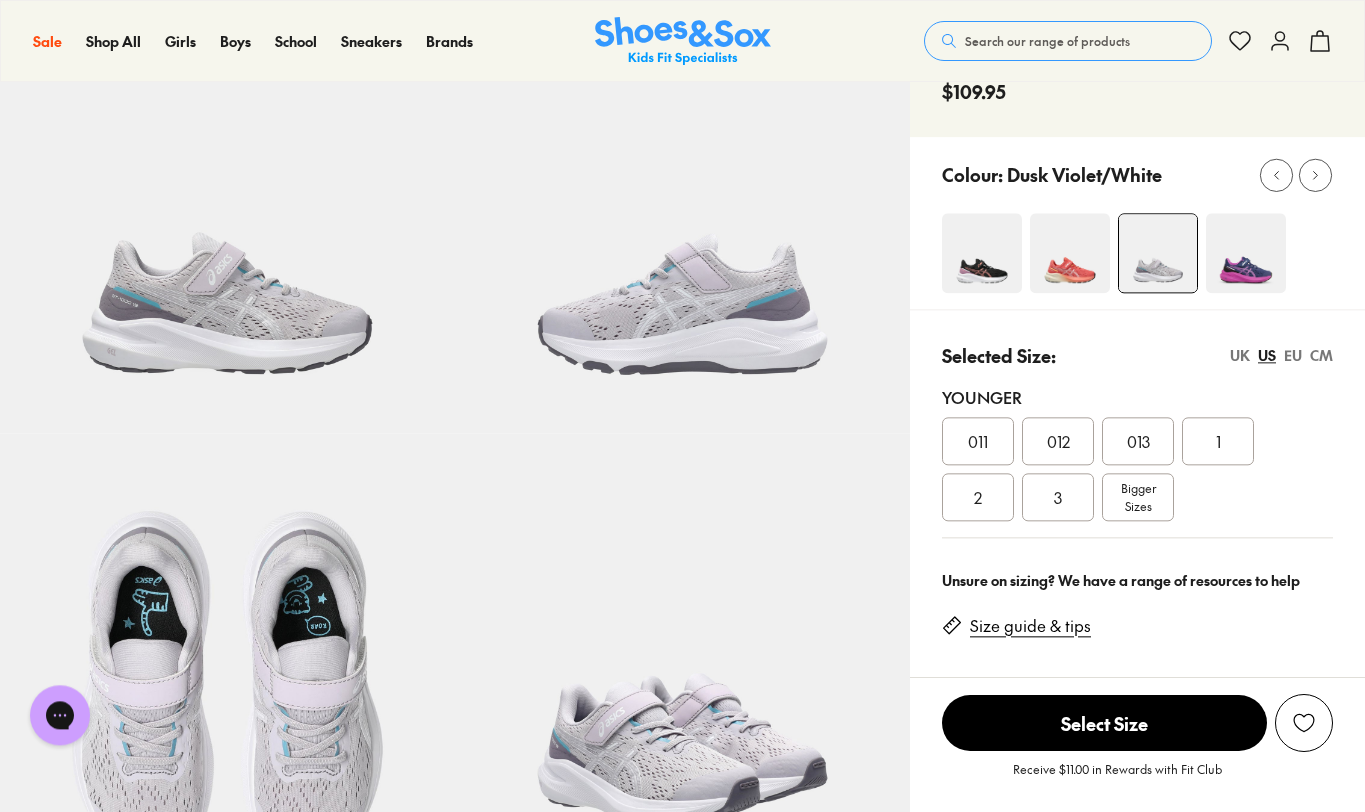 scroll, scrollTop: 139, scrollLeft: 0, axis: vertical 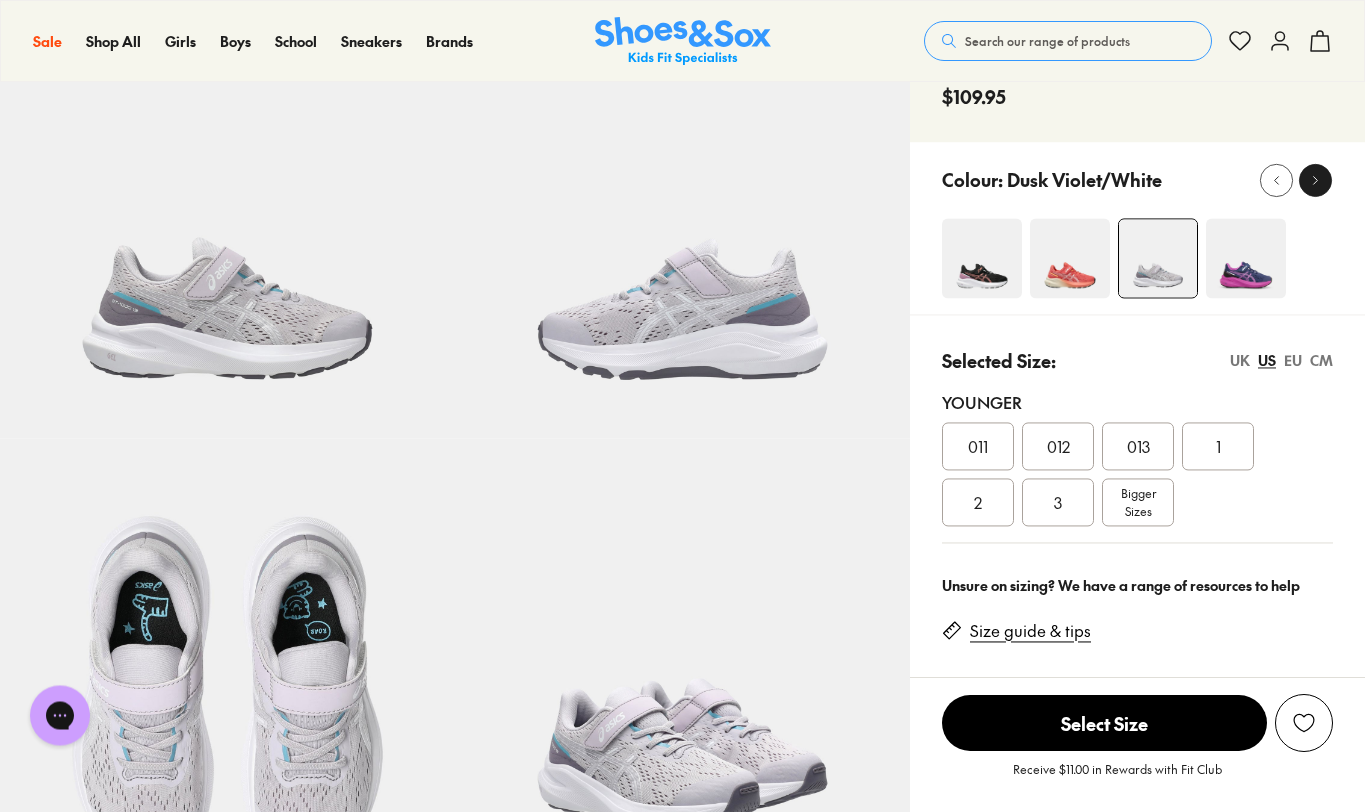 click 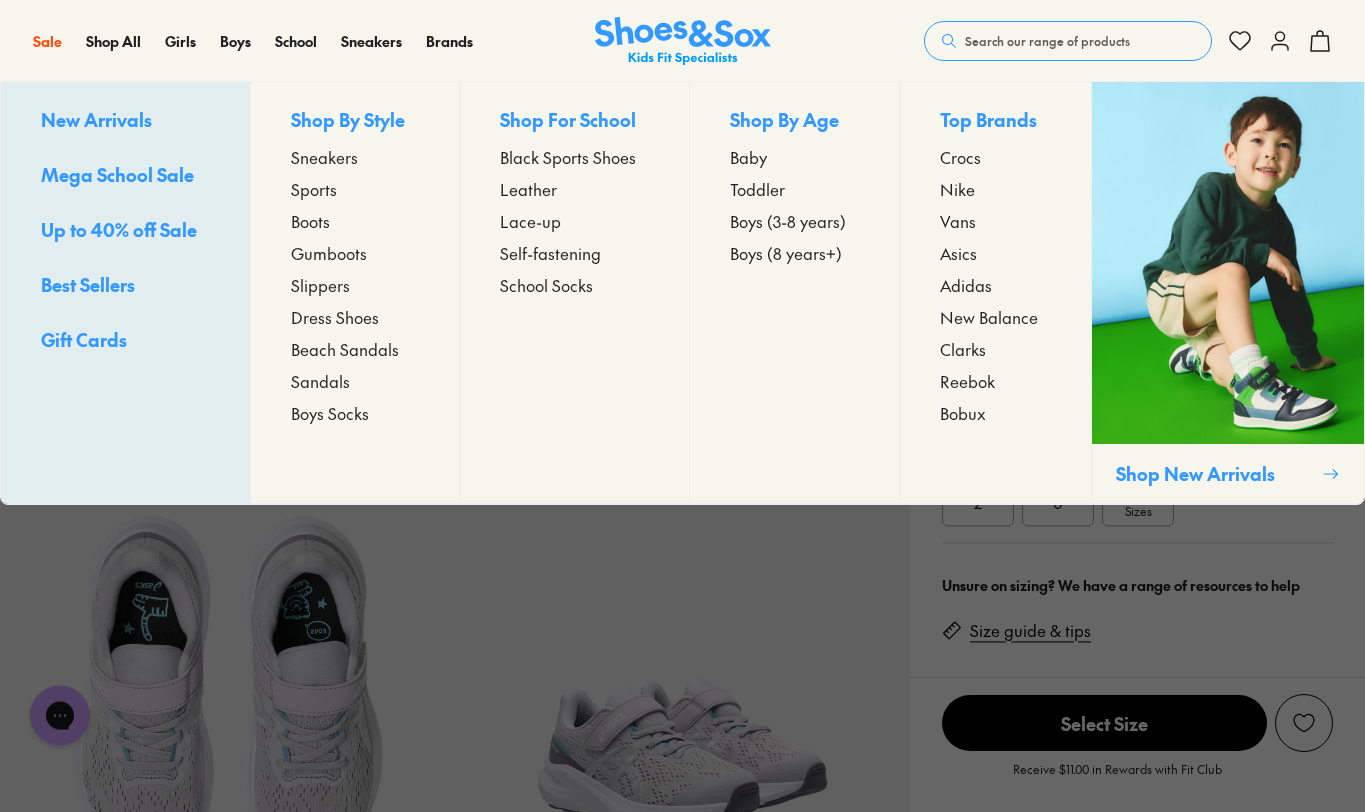 click on "Up to 40% off Sale" at bounding box center [119, 229] 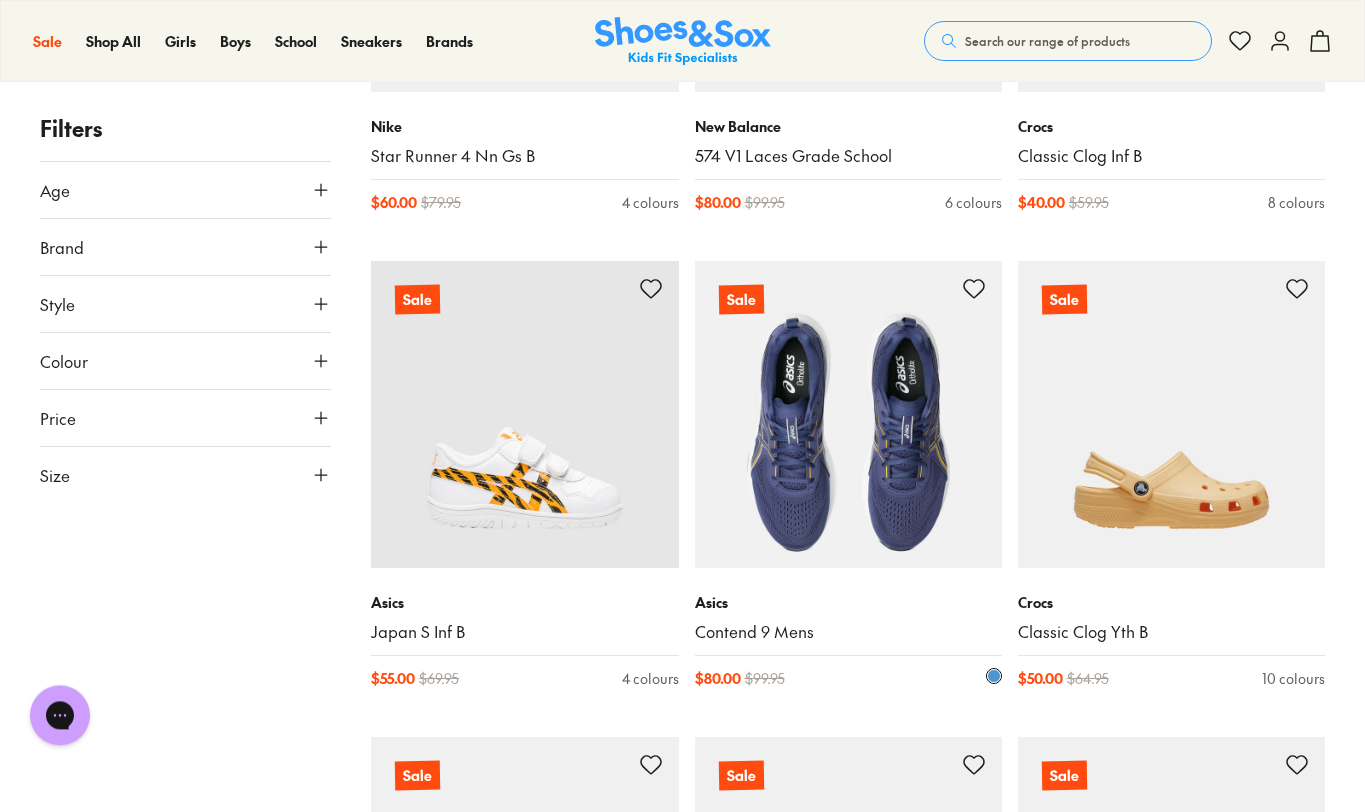 scroll, scrollTop: 1961, scrollLeft: 0, axis: vertical 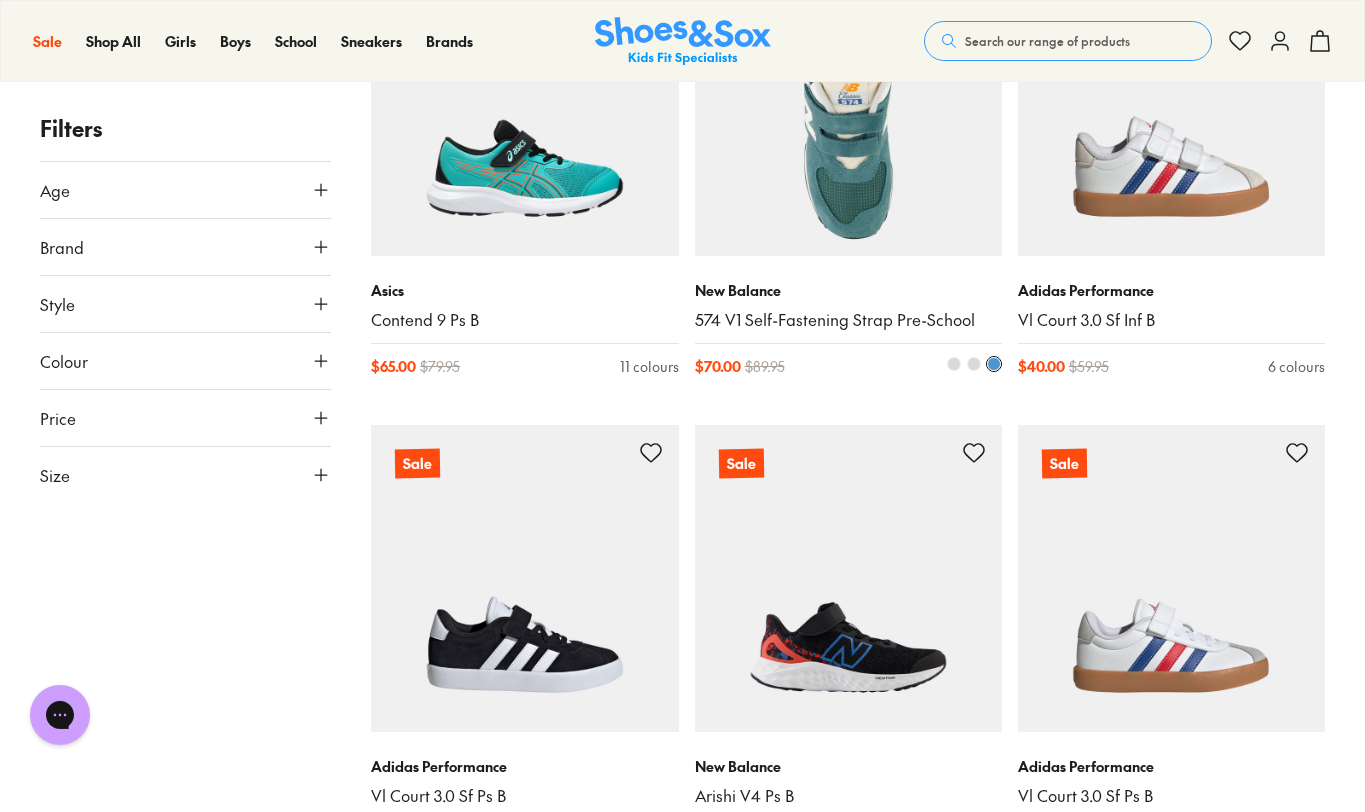 click at bounding box center (848, 102) 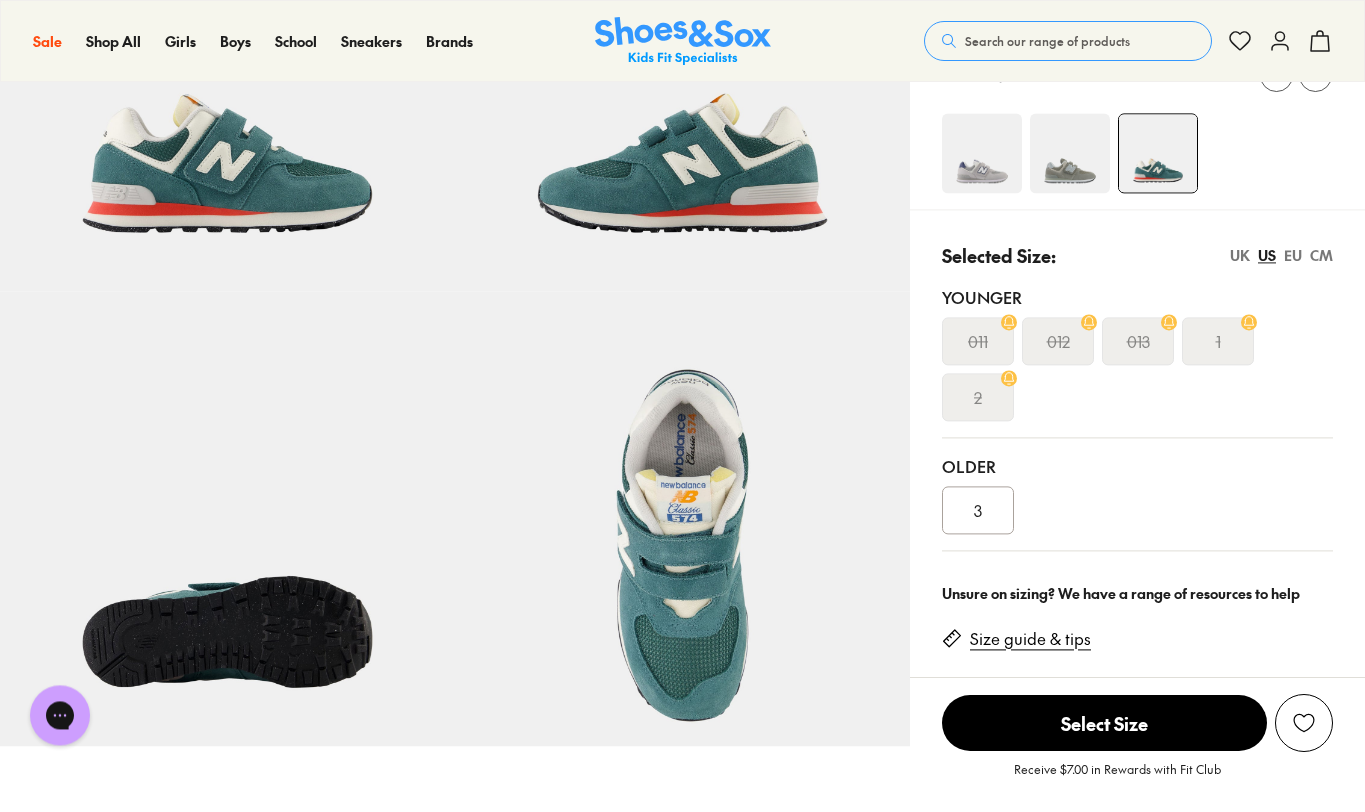scroll, scrollTop: 0, scrollLeft: 0, axis: both 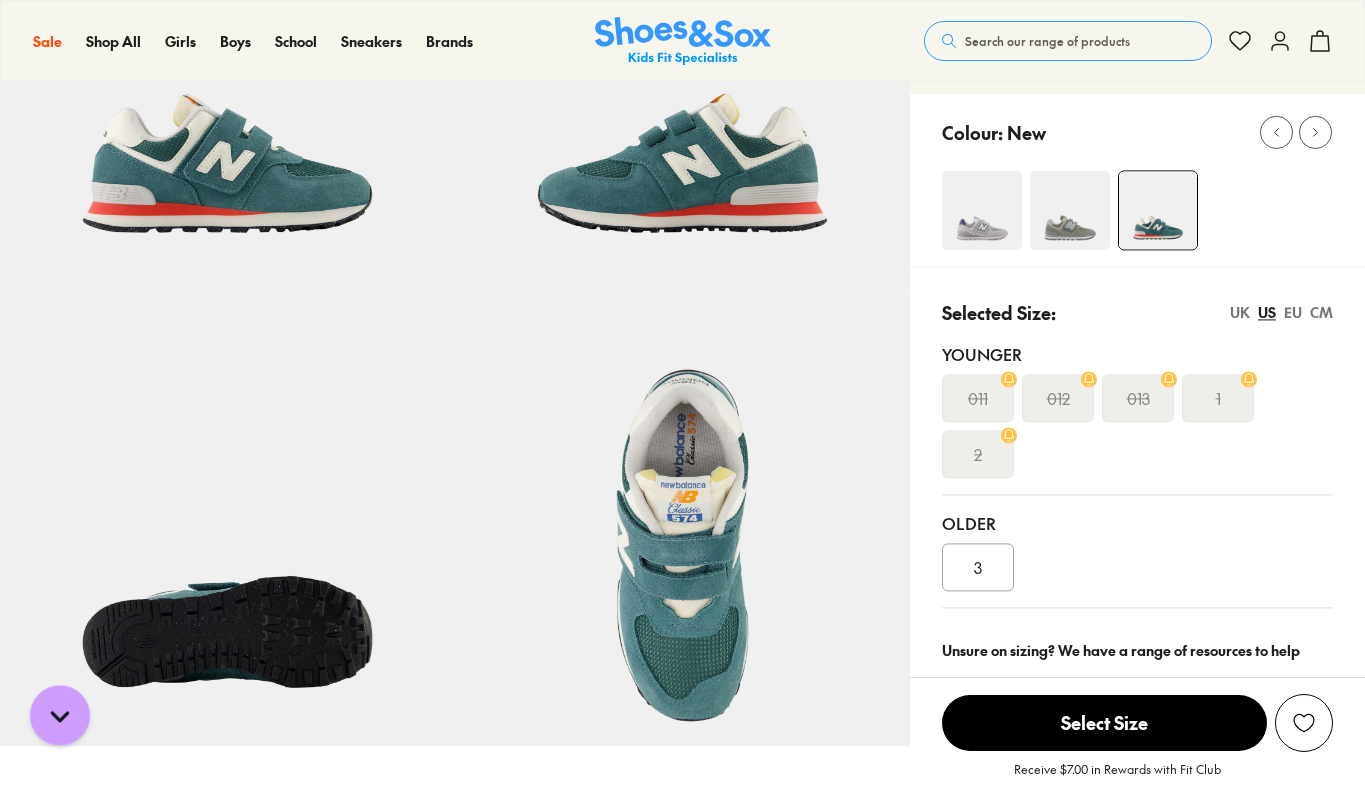 select on "*" 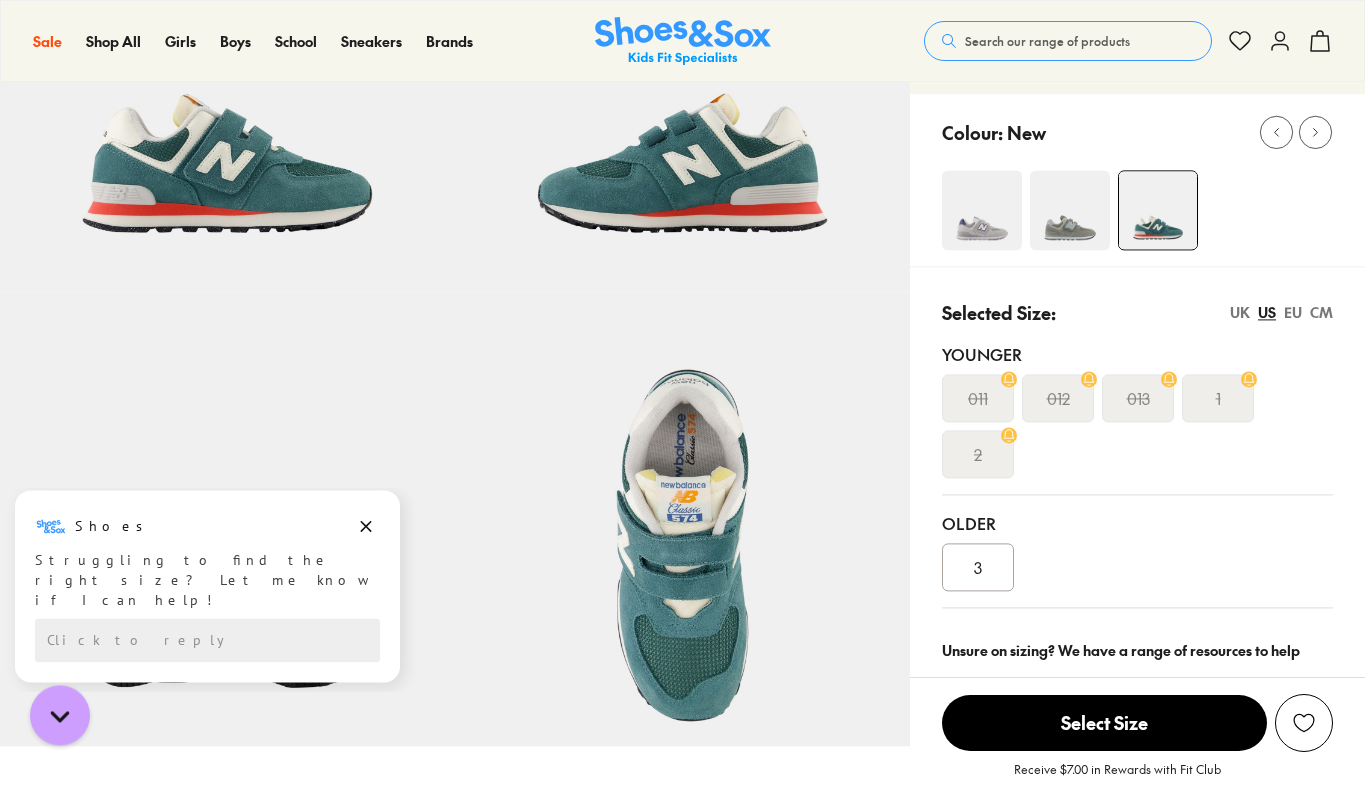 click 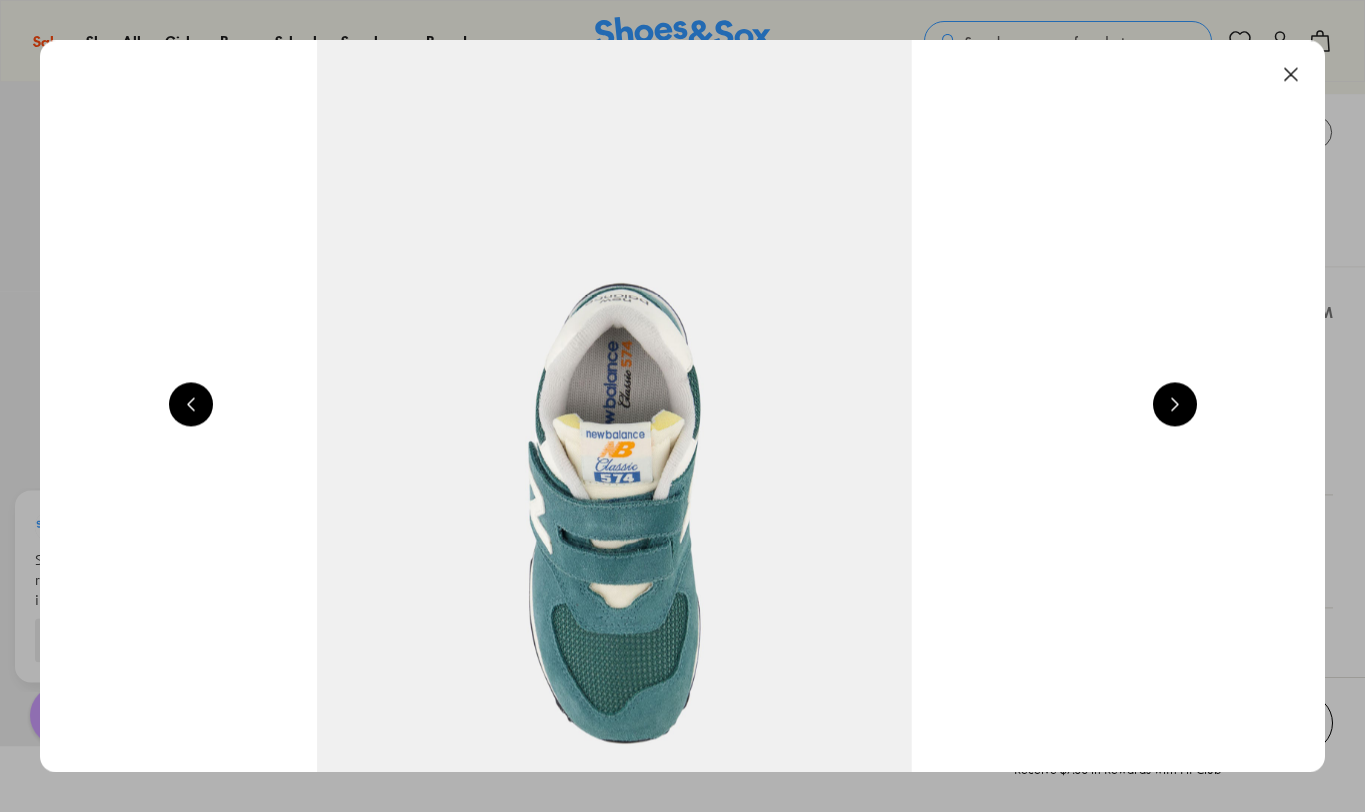click at bounding box center (1291, 74) 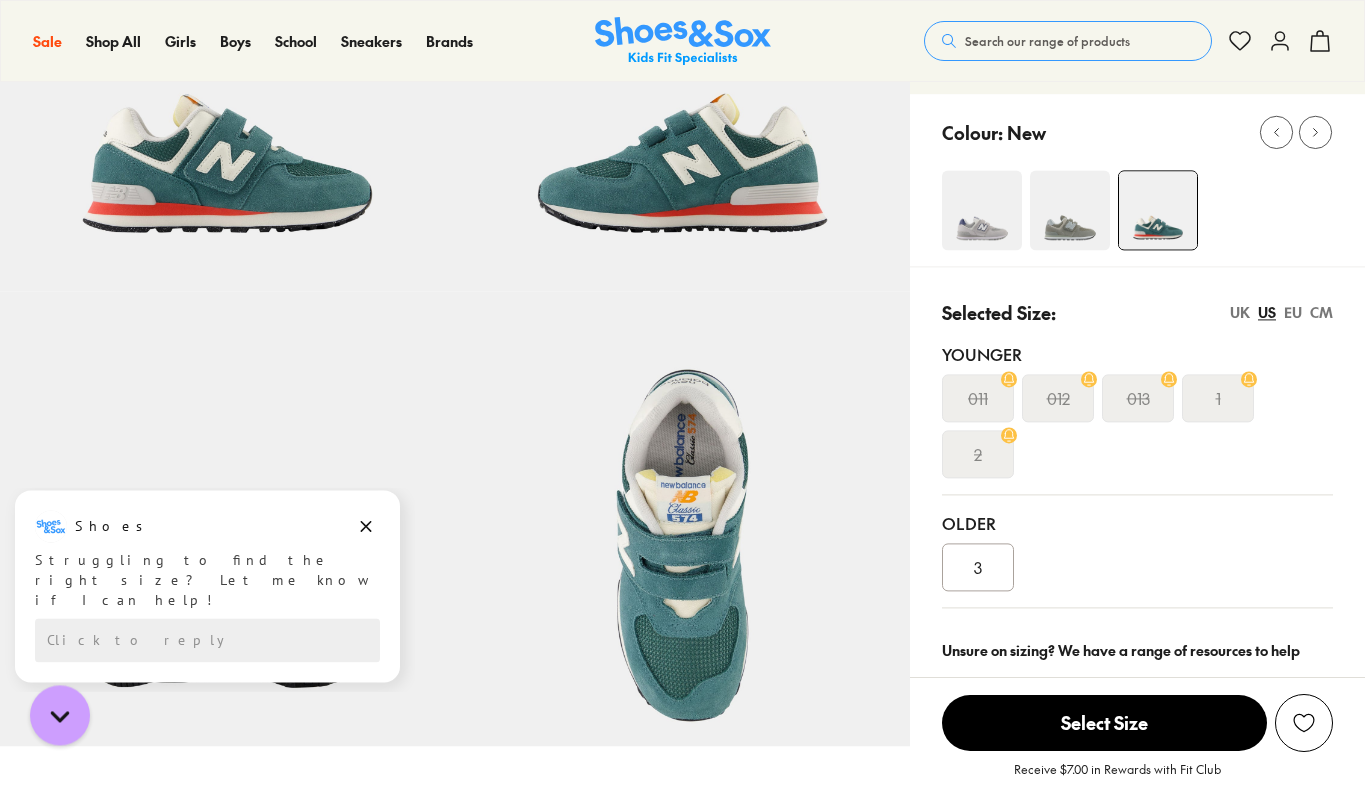 click on "UK" at bounding box center (1240, 312) 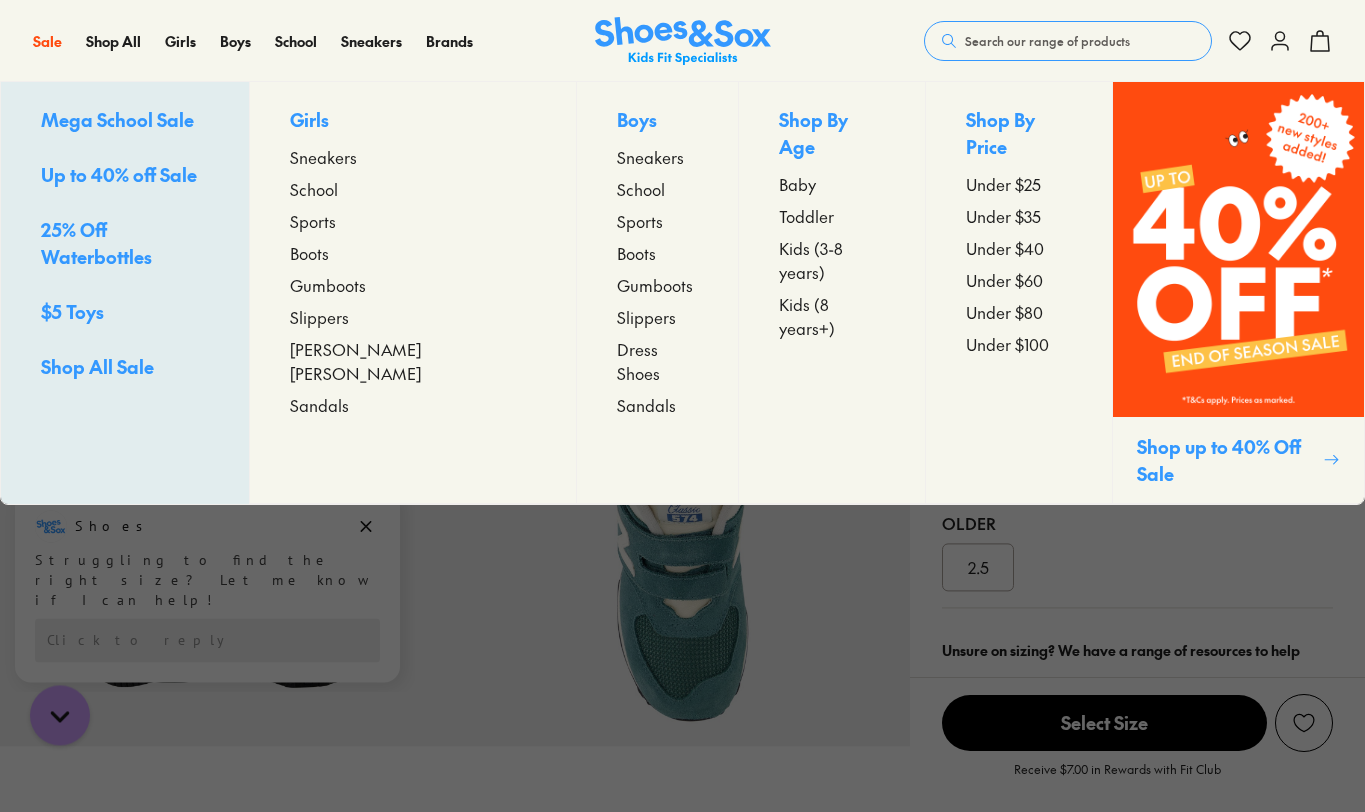 scroll, scrollTop: 285, scrollLeft: 0, axis: vertical 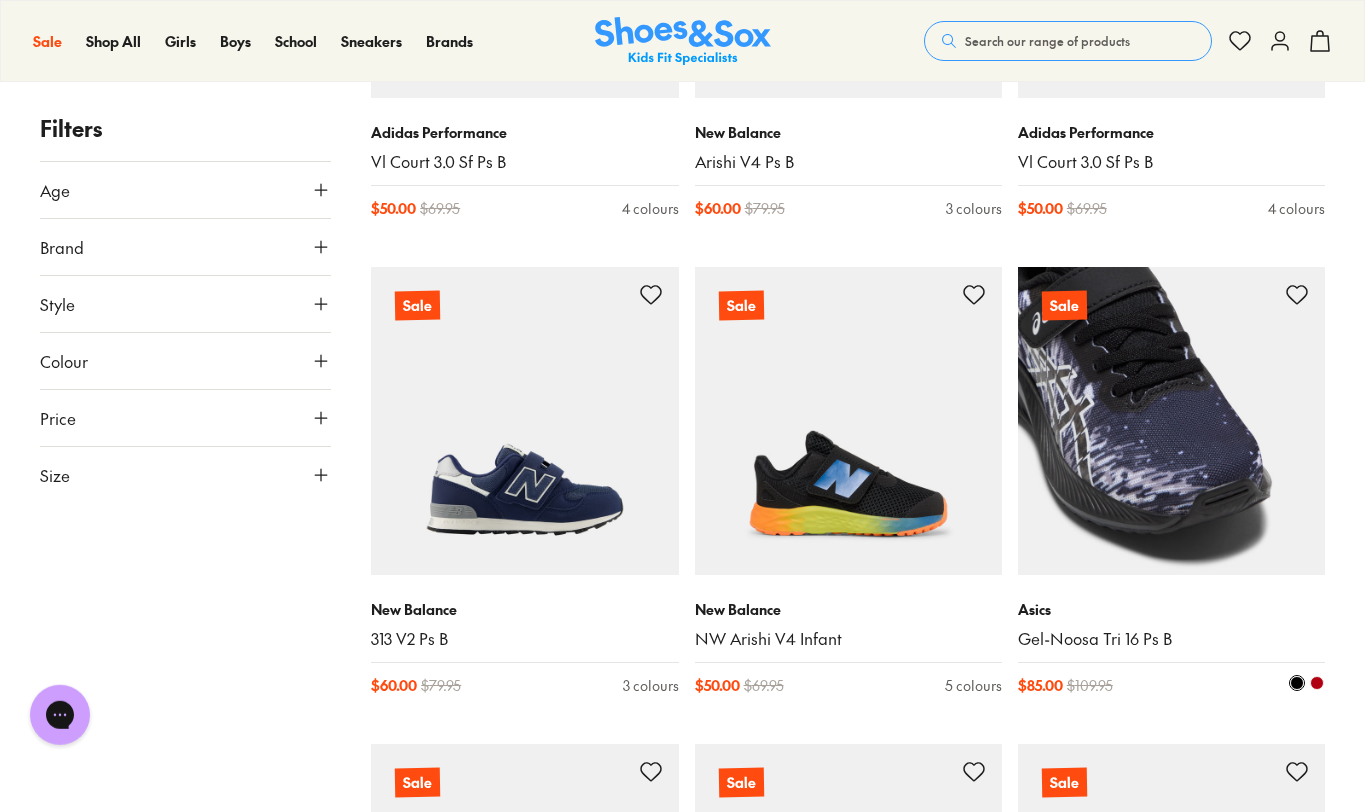 click at bounding box center [1171, 420] 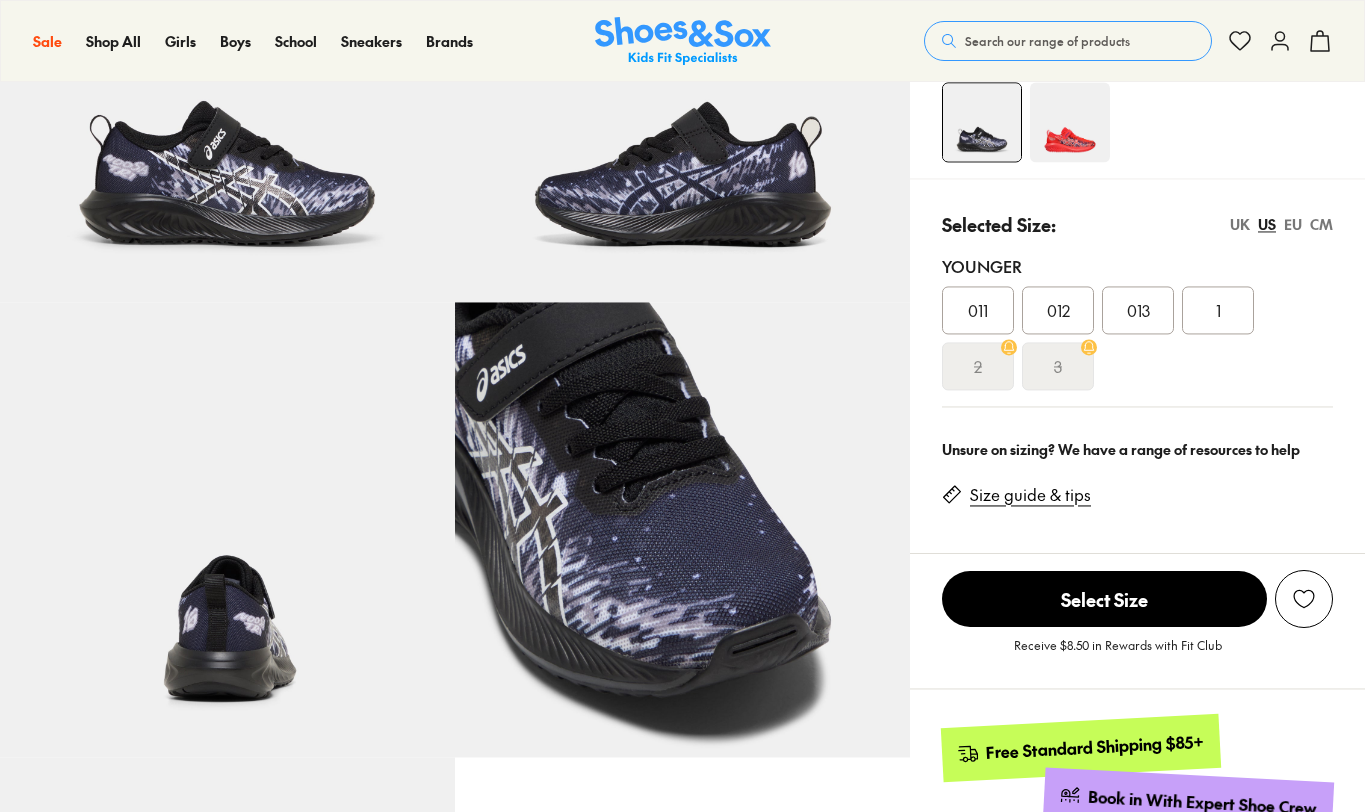 scroll, scrollTop: 275, scrollLeft: 0, axis: vertical 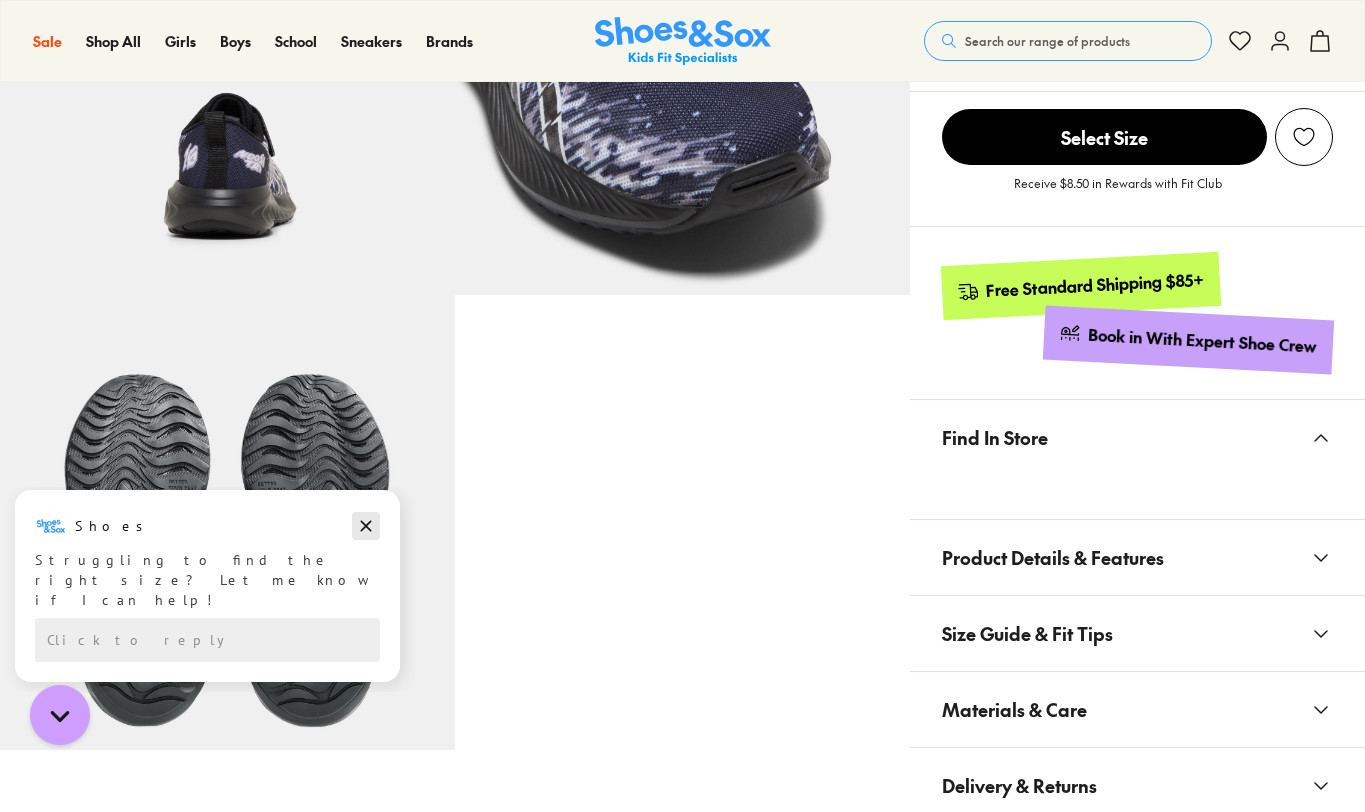 click 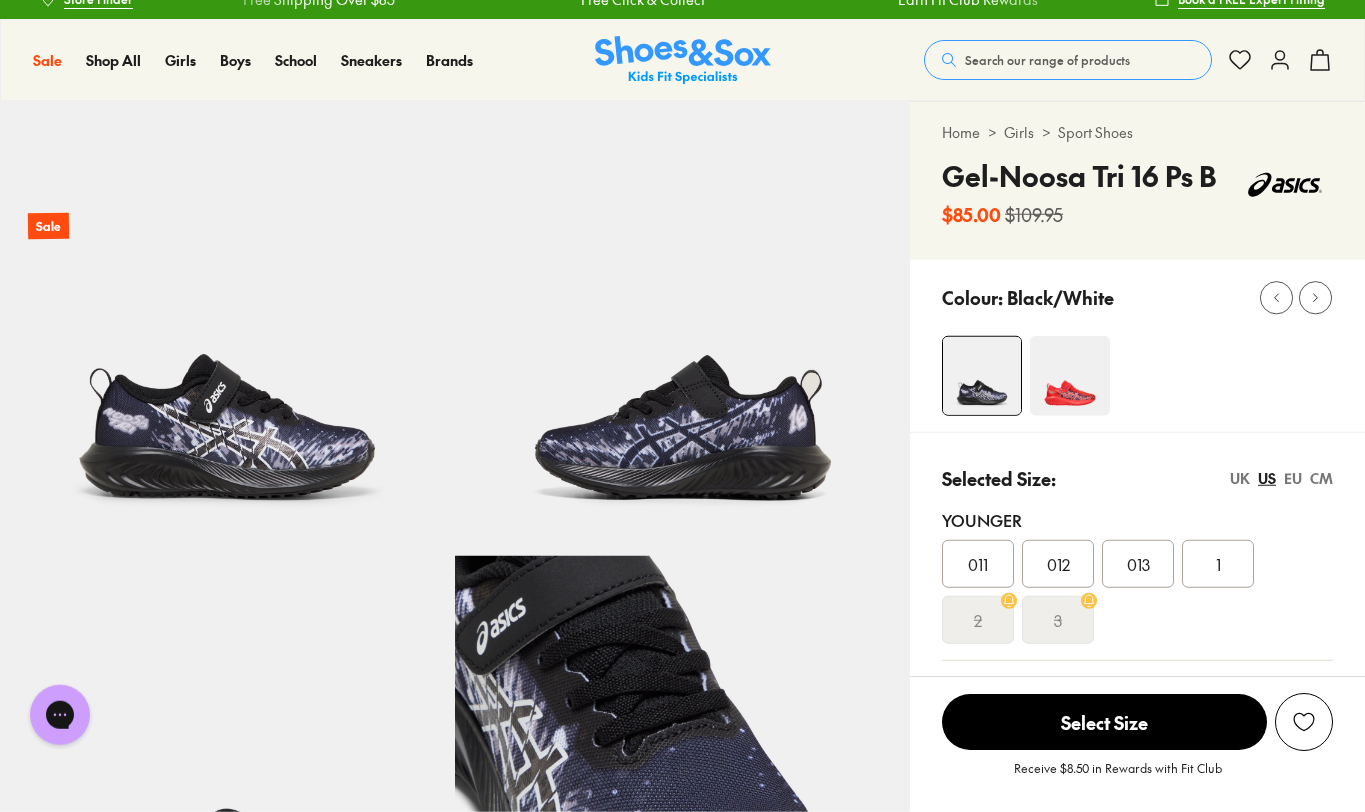 scroll, scrollTop: 0, scrollLeft: 0, axis: both 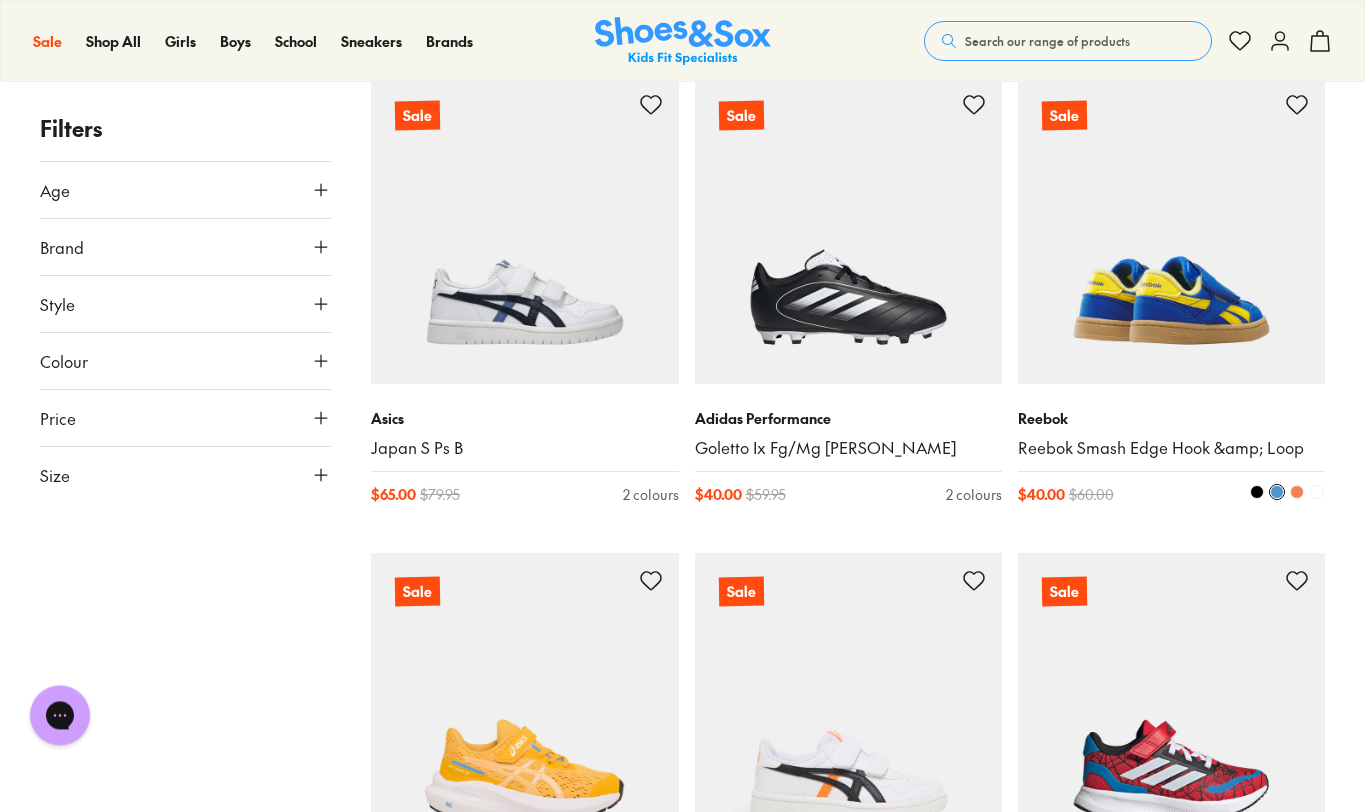 click at bounding box center (1297, 492) 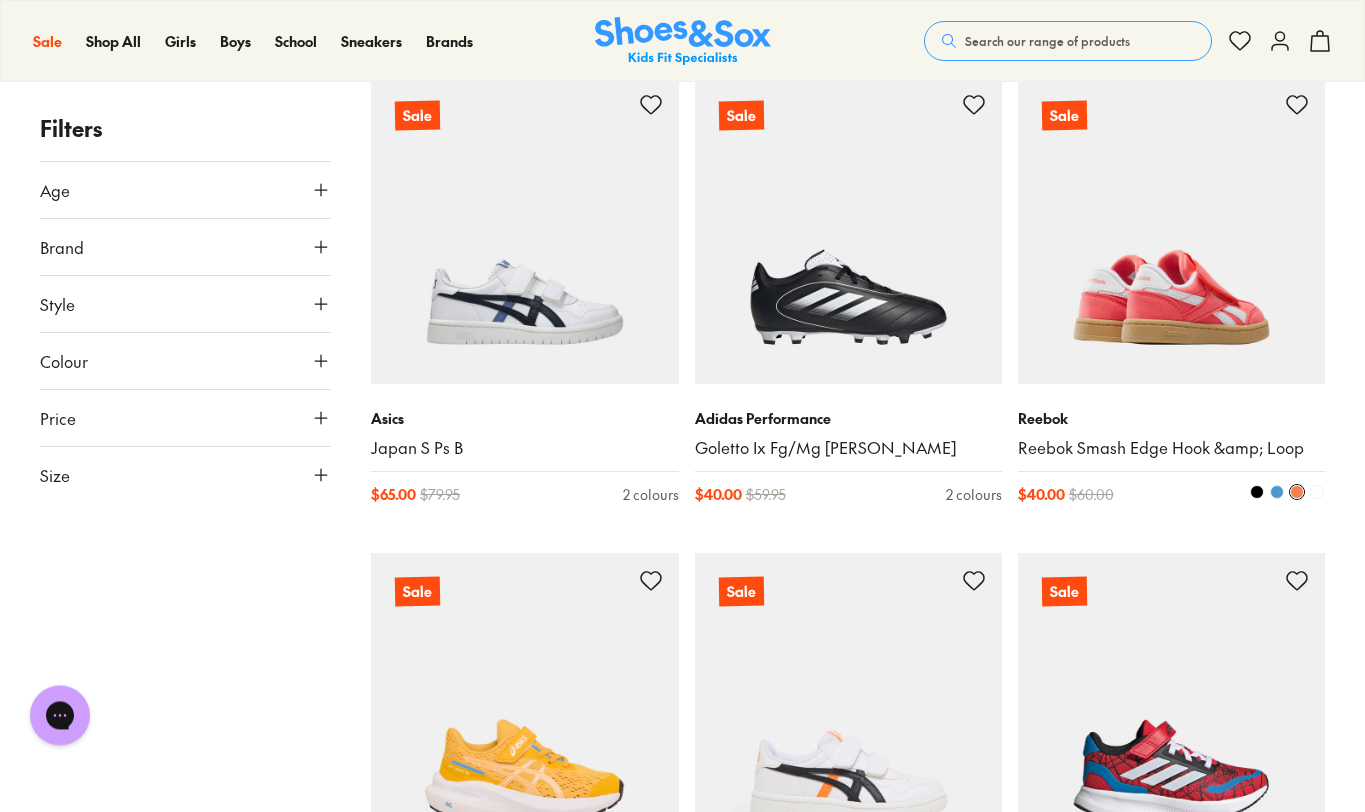 click at bounding box center [1257, 492] 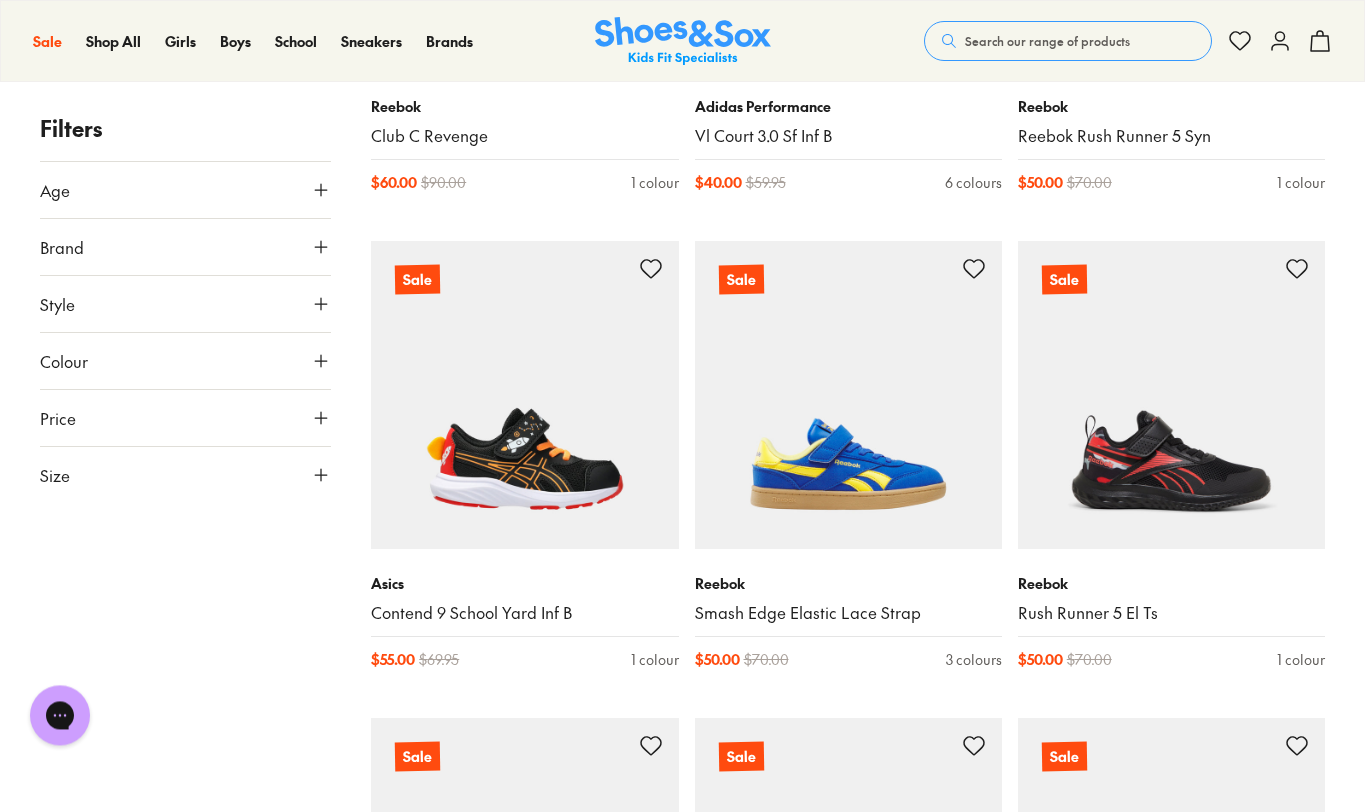 scroll, scrollTop: 6932, scrollLeft: 0, axis: vertical 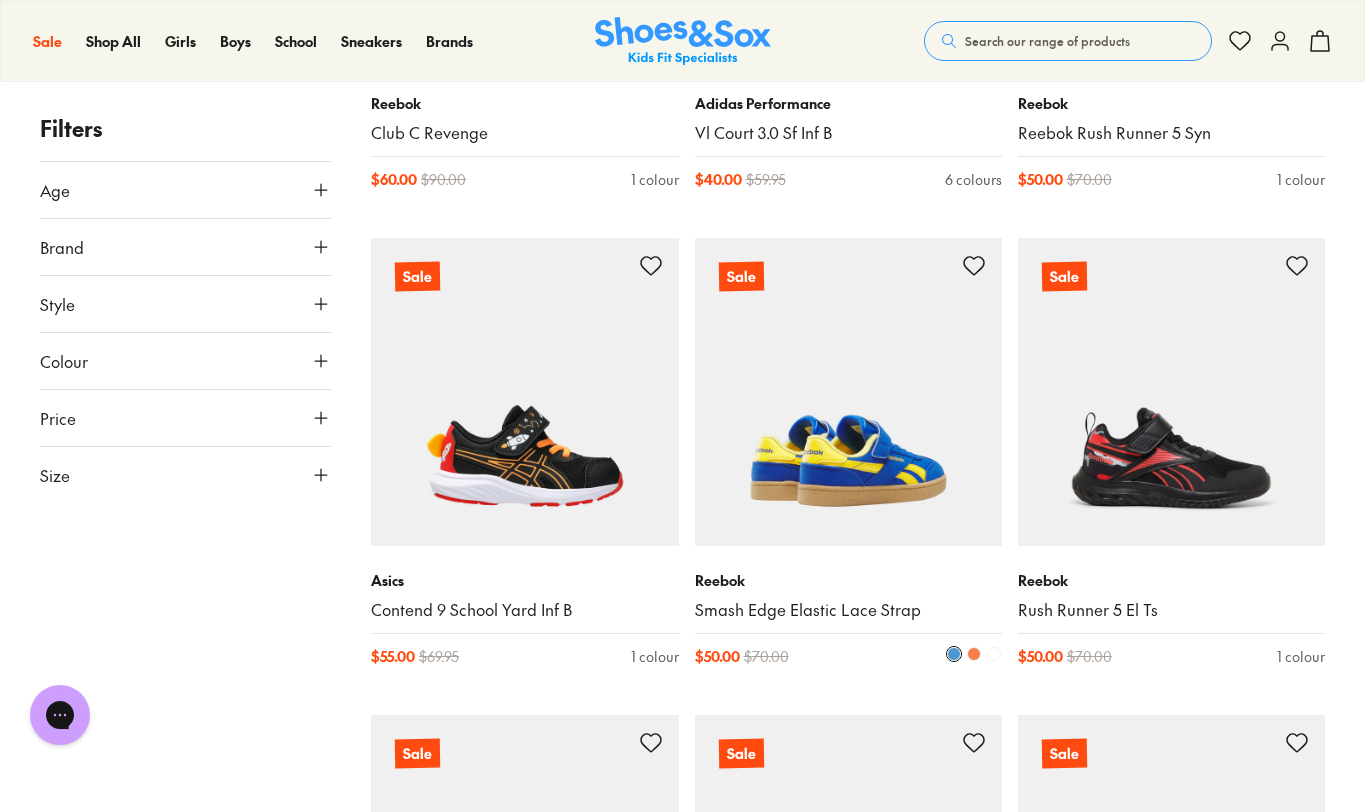 click at bounding box center [848, 391] 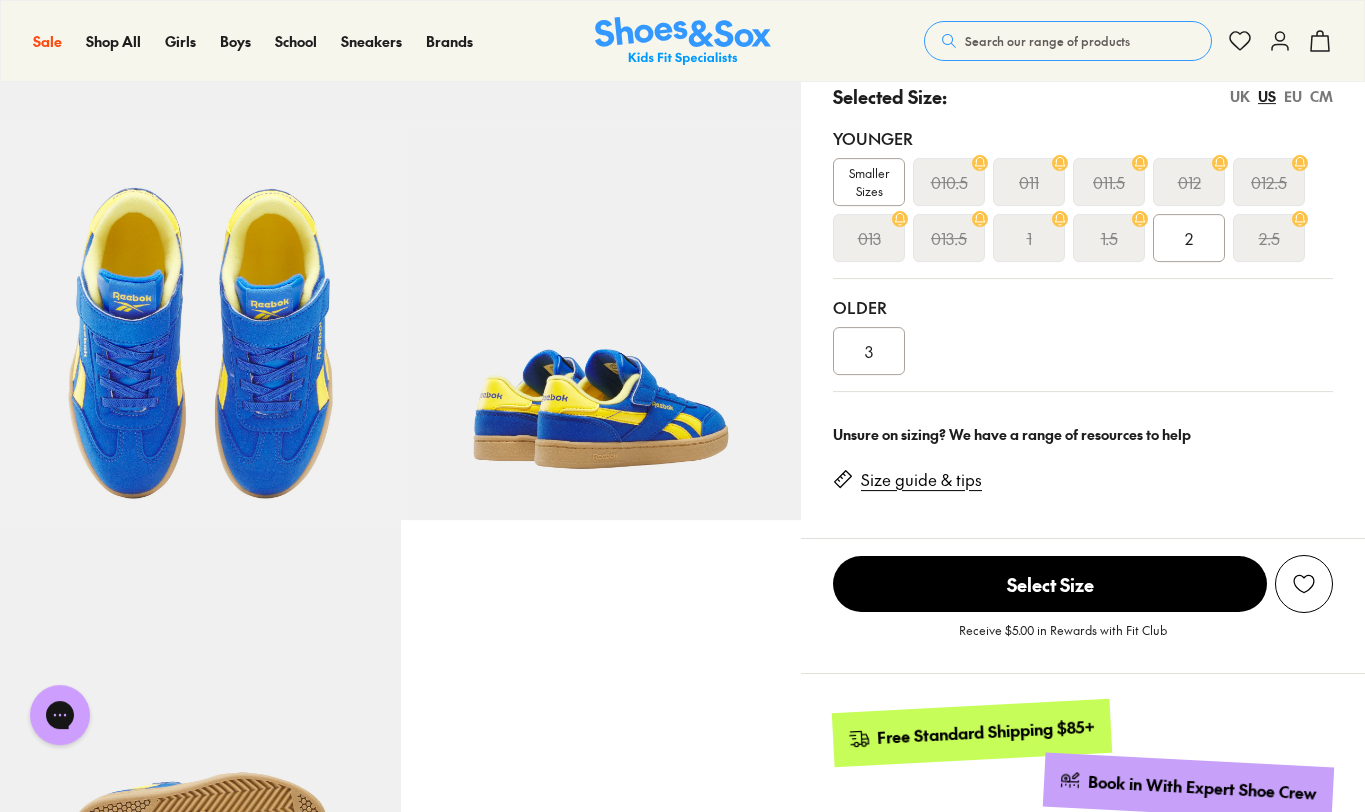 scroll, scrollTop: 0, scrollLeft: 0, axis: both 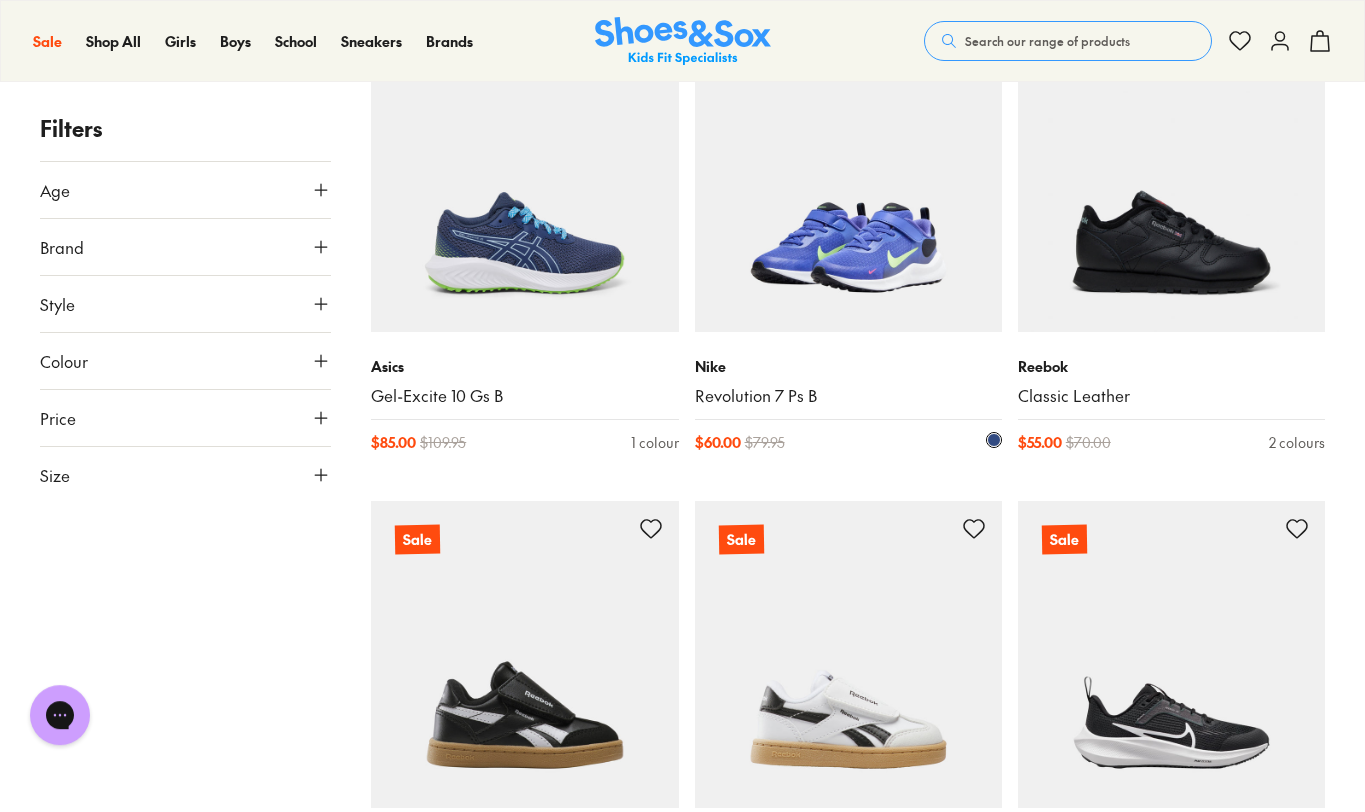 click at bounding box center [848, 178] 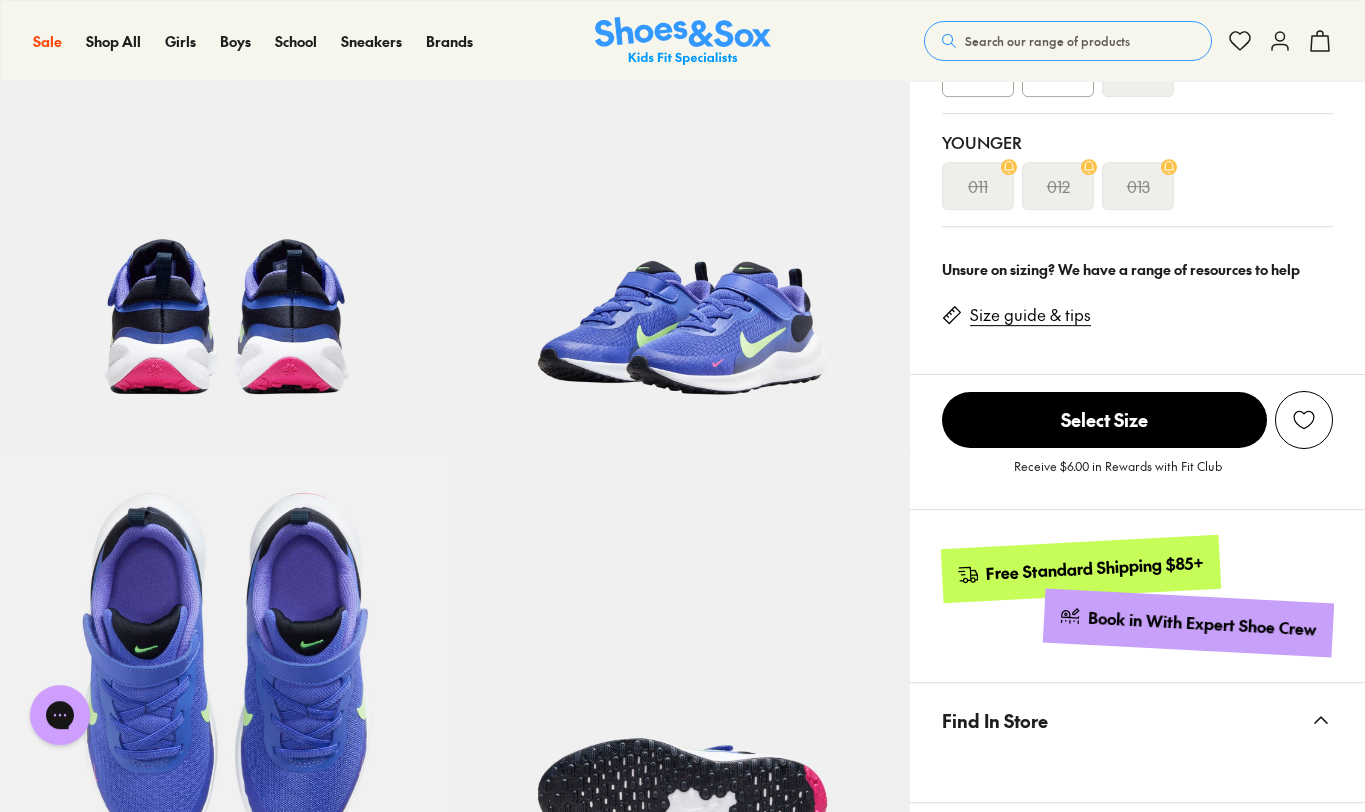 scroll, scrollTop: 0, scrollLeft: 0, axis: both 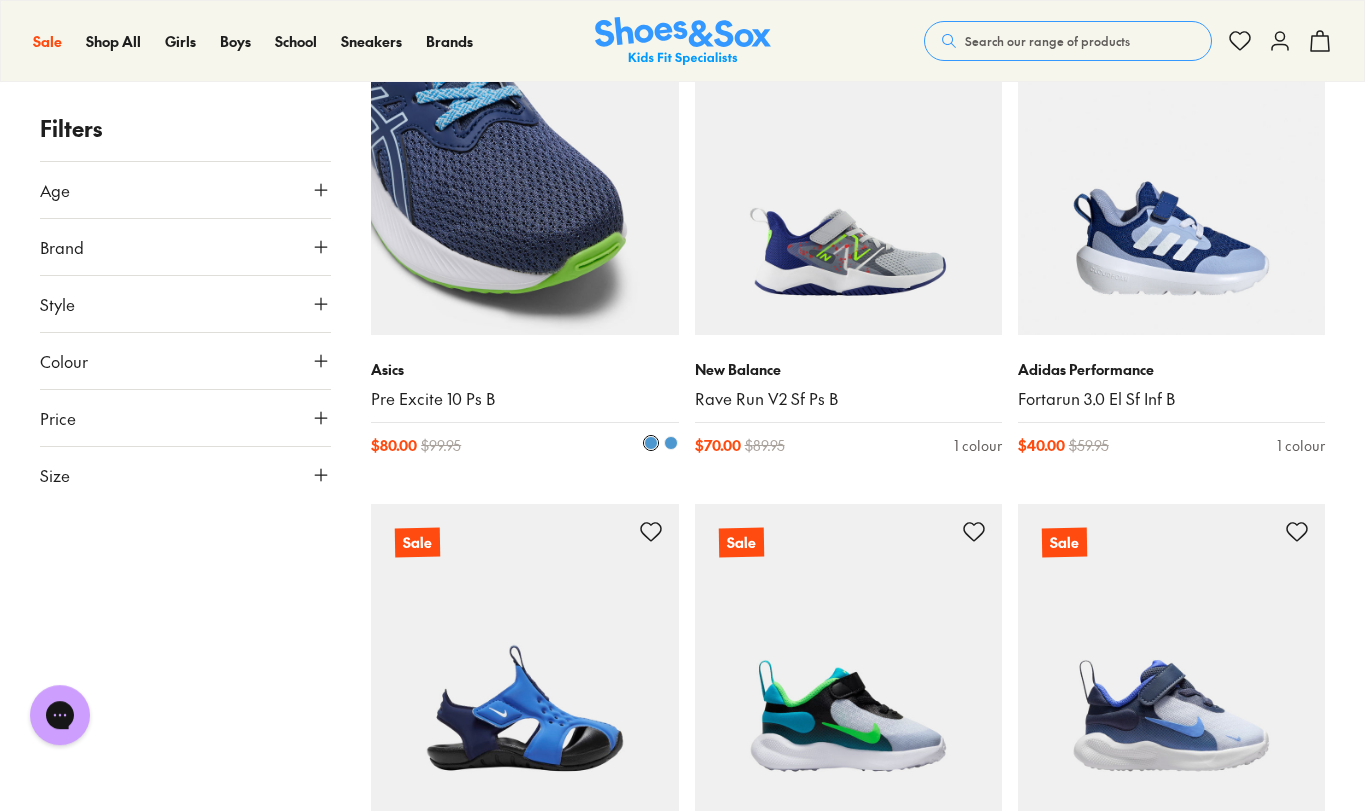 click at bounding box center [524, 181] 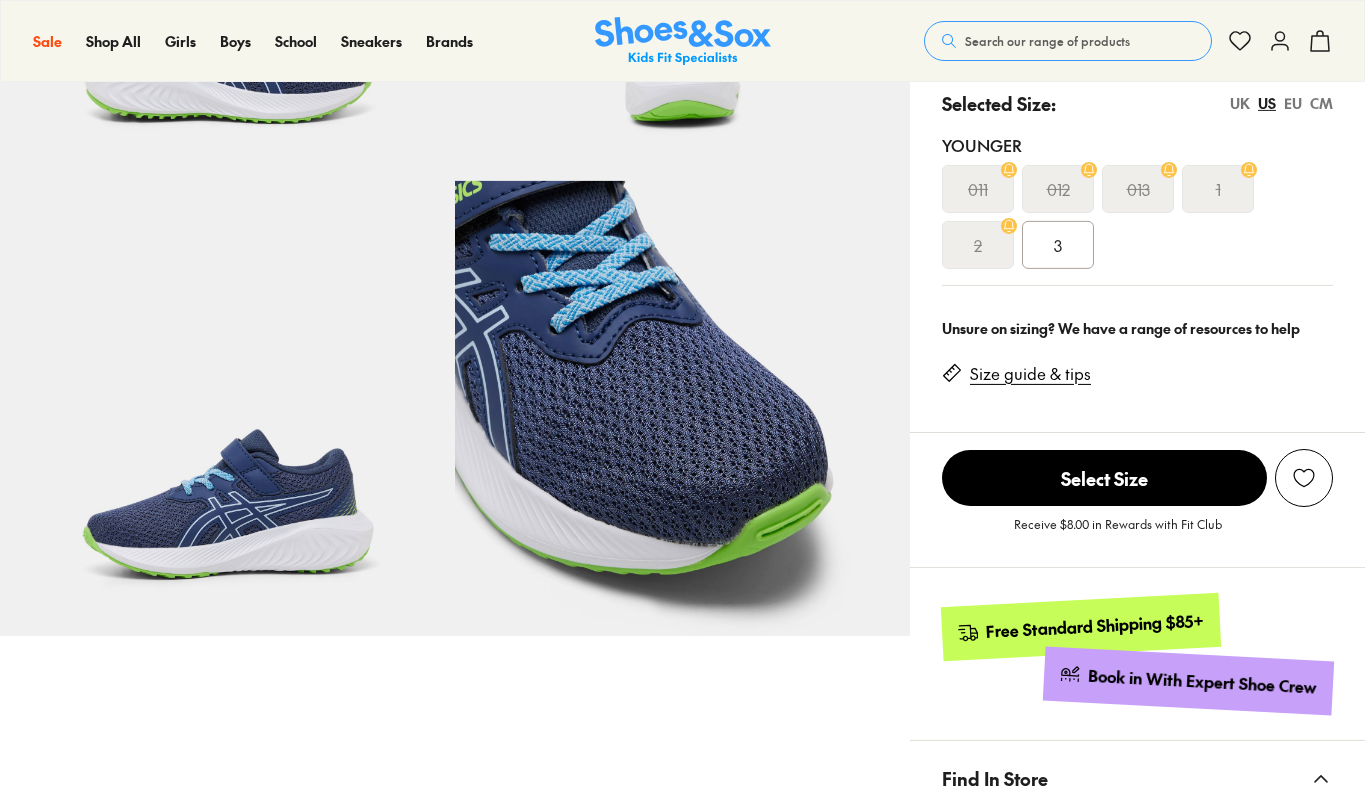 scroll, scrollTop: 540, scrollLeft: 0, axis: vertical 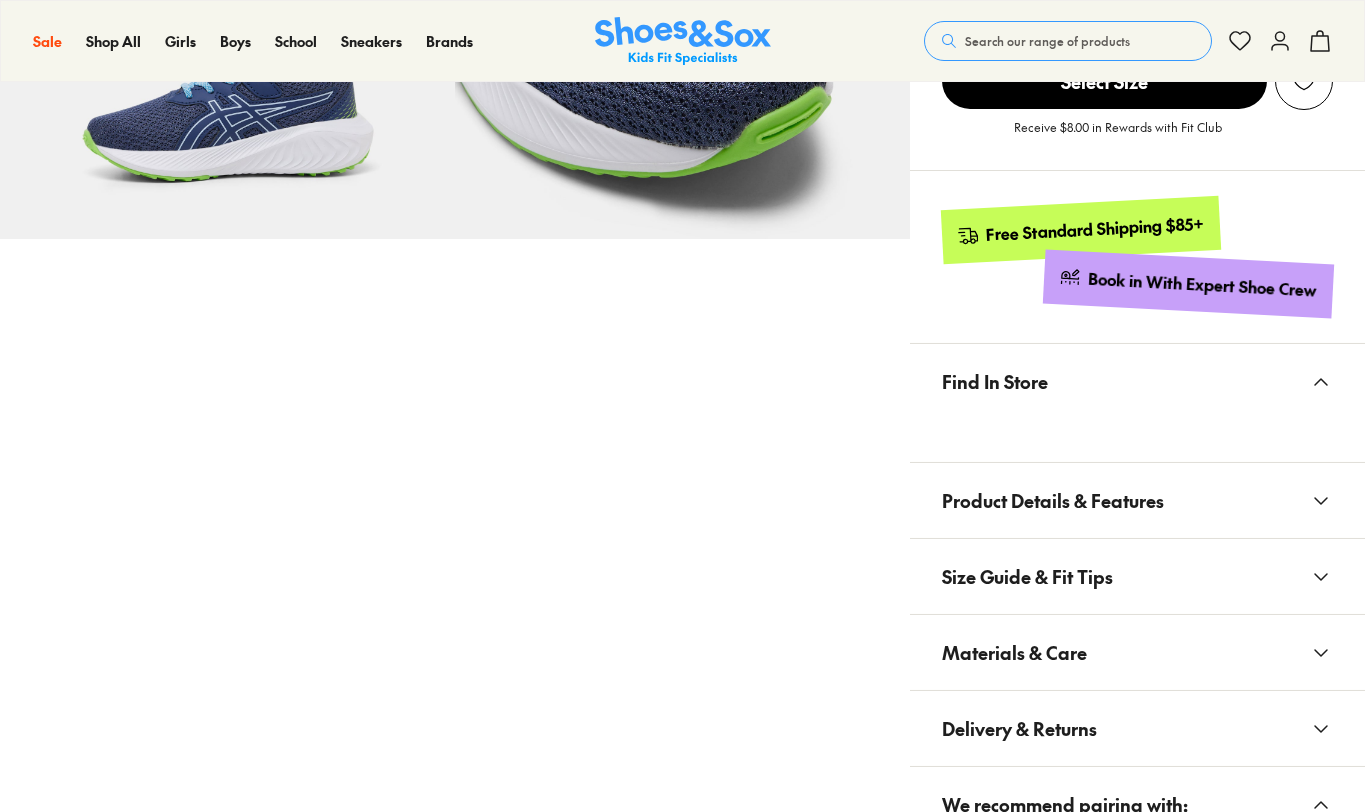 select on "*" 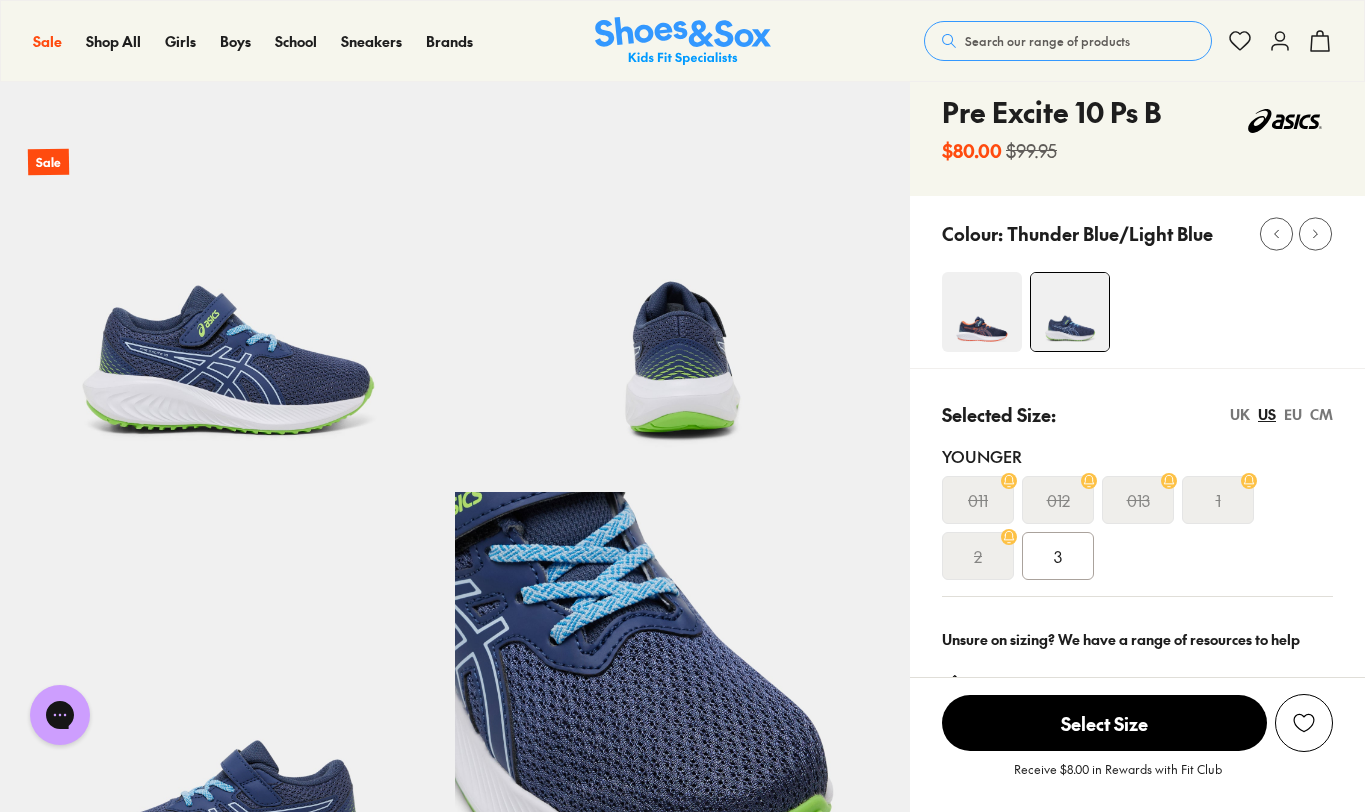 scroll, scrollTop: 84, scrollLeft: 0, axis: vertical 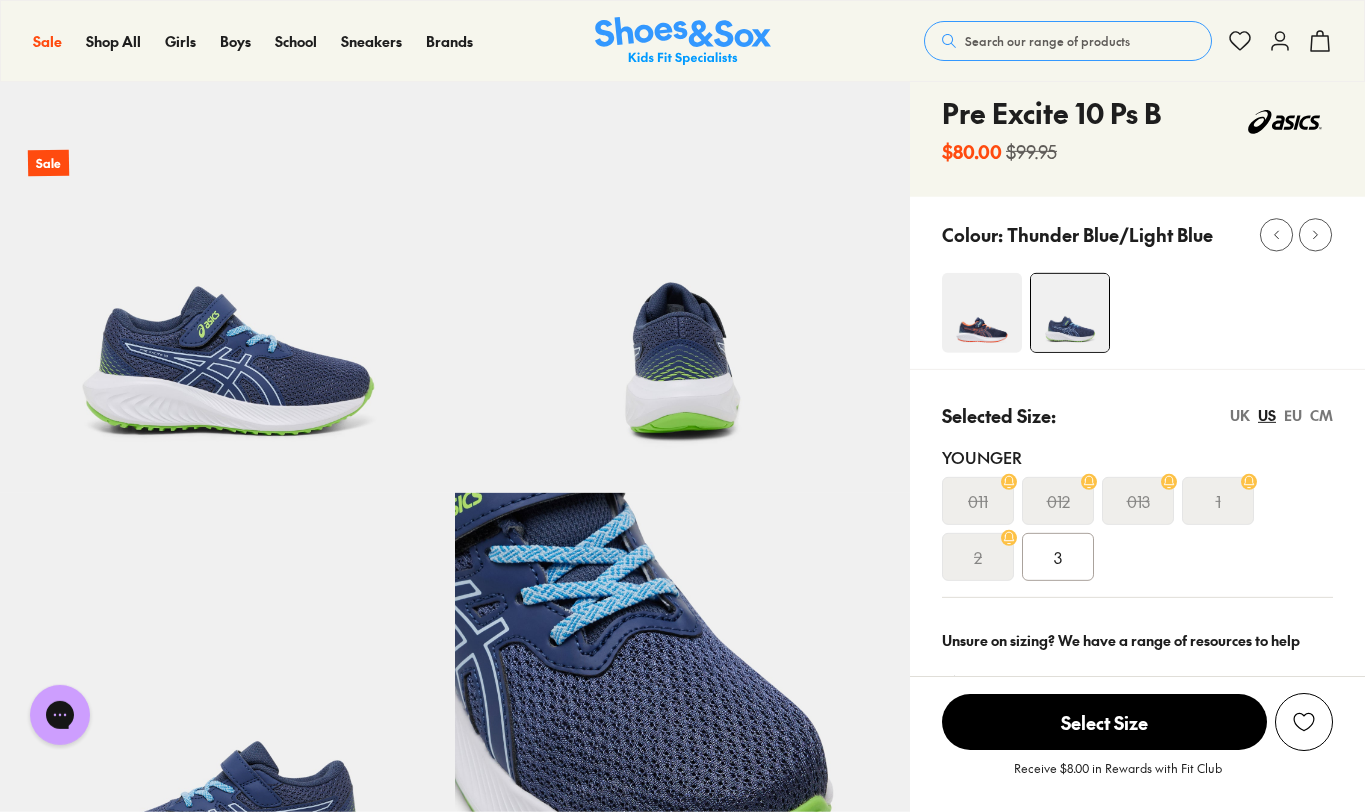 click at bounding box center [982, 313] 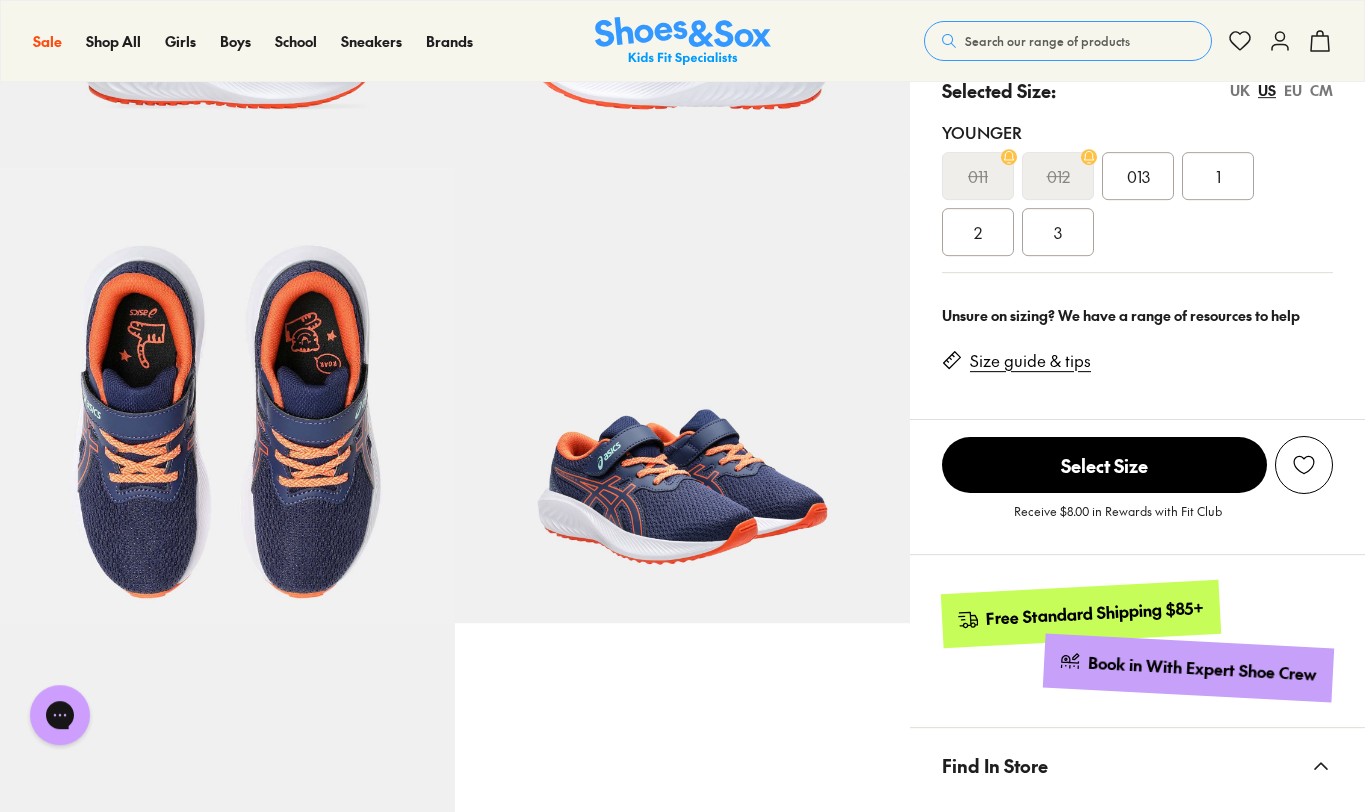 scroll, scrollTop: 0, scrollLeft: 0, axis: both 